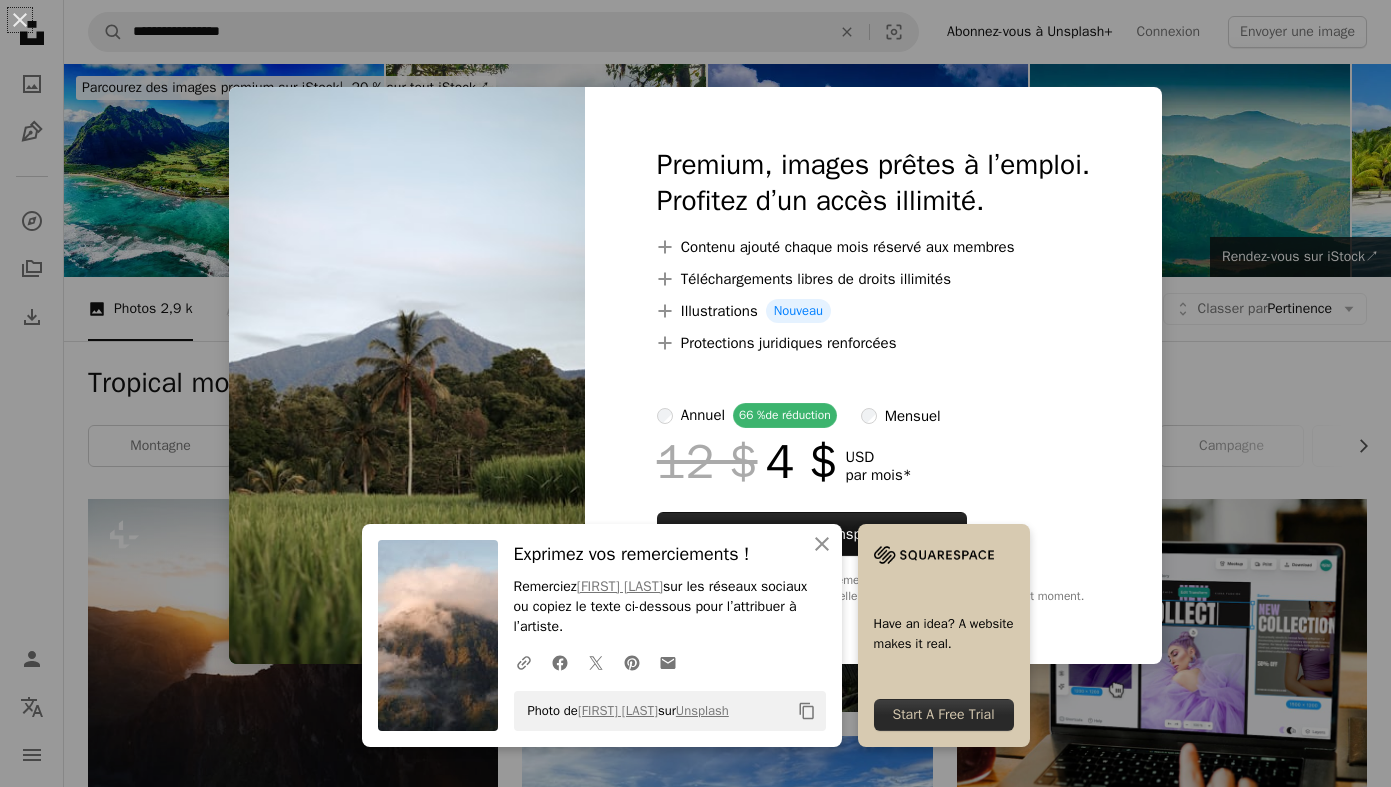 scroll, scrollTop: 2825, scrollLeft: 0, axis: vertical 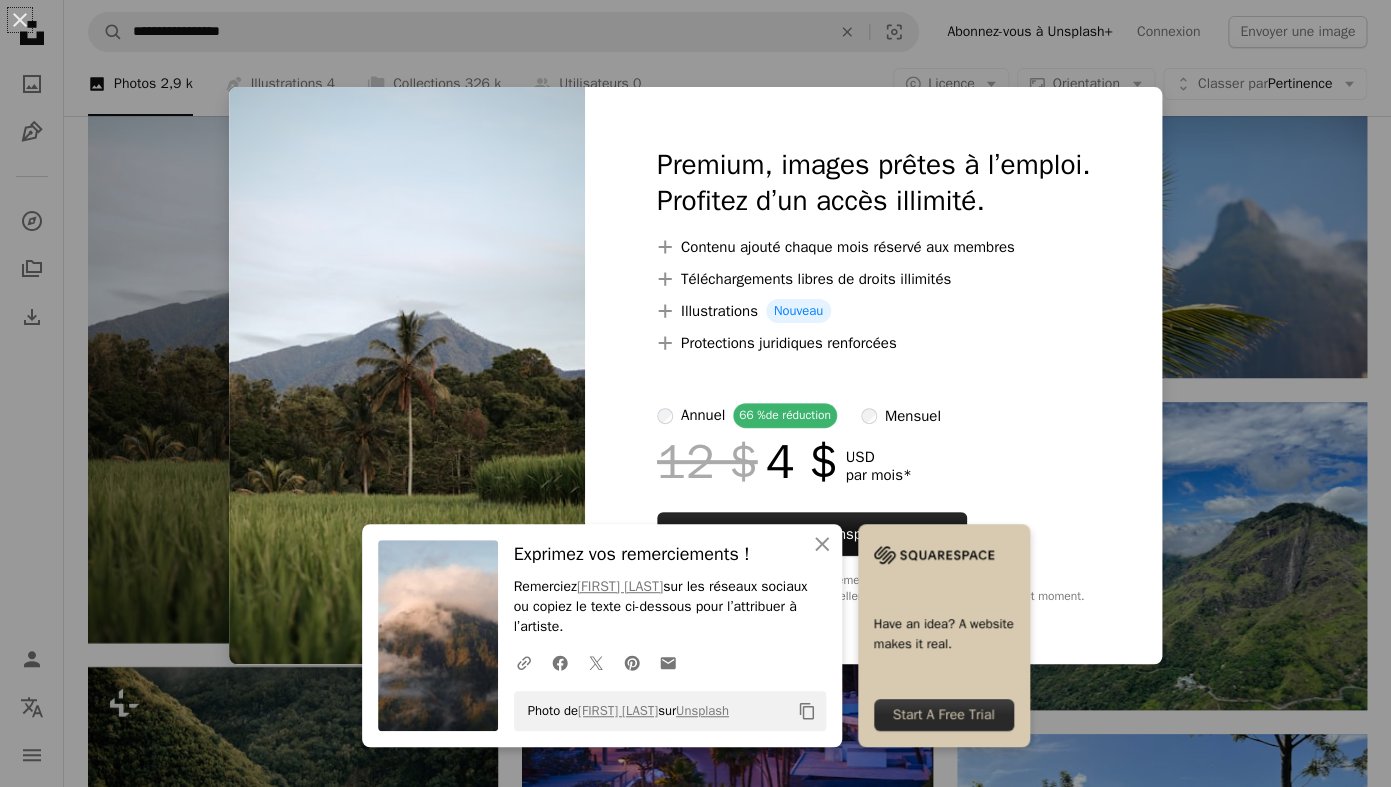 click on "An X shape An X shape Fermer Exprimez vos remerciements ! Remerciez  [FIRST] [LAST]  sur les réseaux sociaux ou copiez le texte ci-dessous pour l’attribuer à l’artiste. A URL sharing icon (chains) Facebook icon X (formerly Twitter) icon Pinterest icon An envelope Photo de  [FIRST] [LAST]  sur  Unsplash
Copy content Have an idea? A website makes it real. Start A Free Trial Premium, images prêtes à l’emploi. Profitez d’un accès illimité. A plus sign Contenu ajouté chaque mois réservé aux membres A plus sign Téléchargements libres de droits illimités A plus sign Illustrations  Nouveau A plus sign Protections juridiques renforcées annuel 66 %  de réduction mensuel 12 $   4 $ USD par mois * Abonnez-vous à  Unsplash+ * Facturé à l’avance en cas de paiement annuel  48 $ Plus les taxes applicables. Renouvellement automatique. Annuler à tout moment." at bounding box center (695, 393) 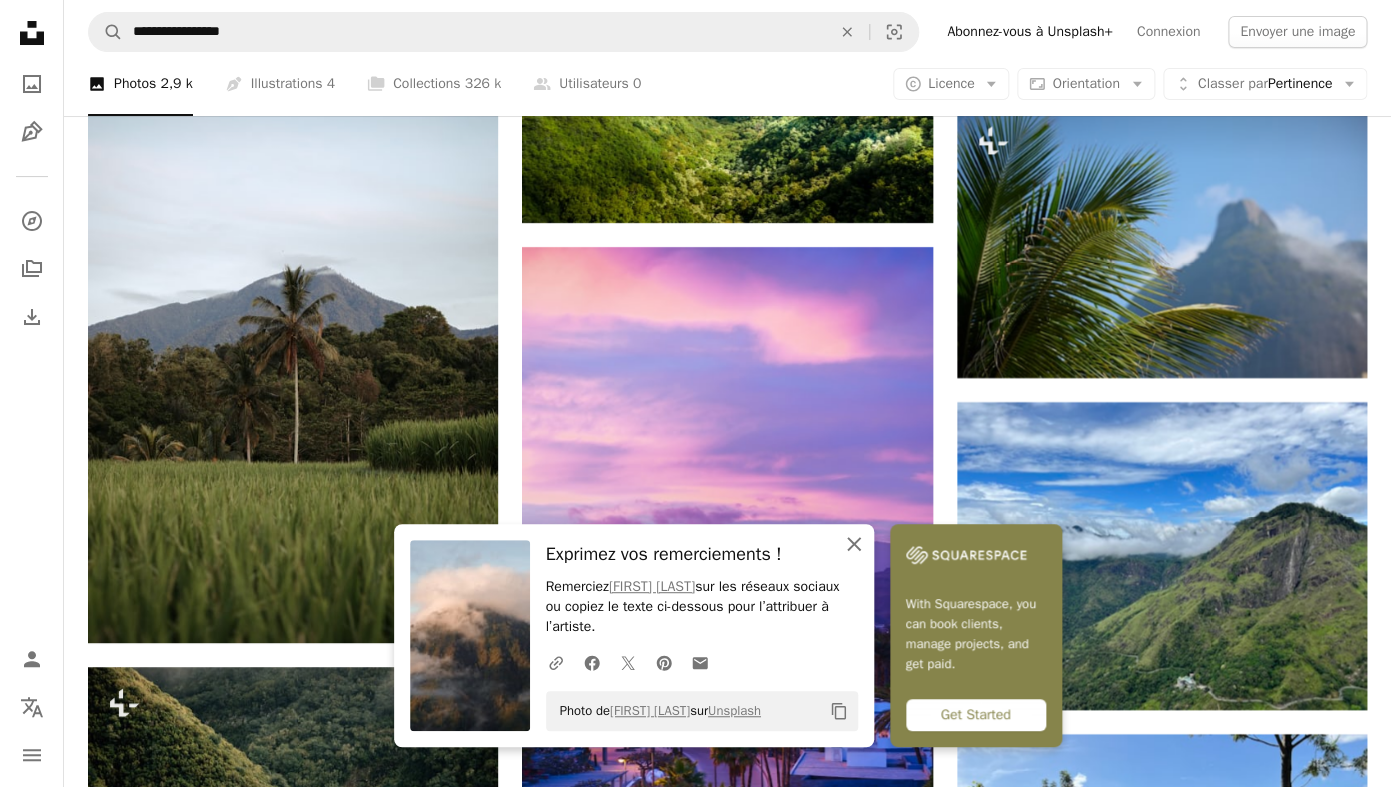 click on "An X shape" 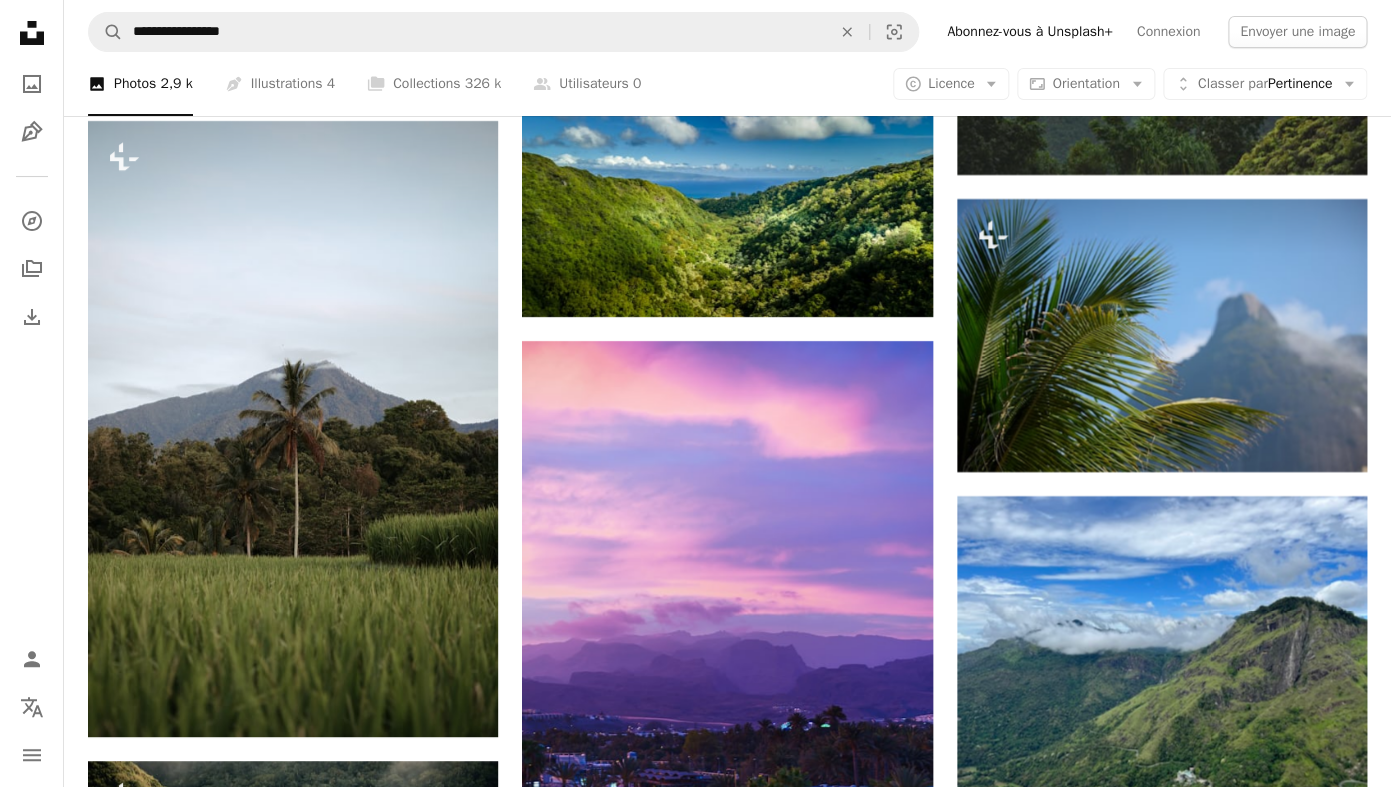 scroll, scrollTop: 2724, scrollLeft: 0, axis: vertical 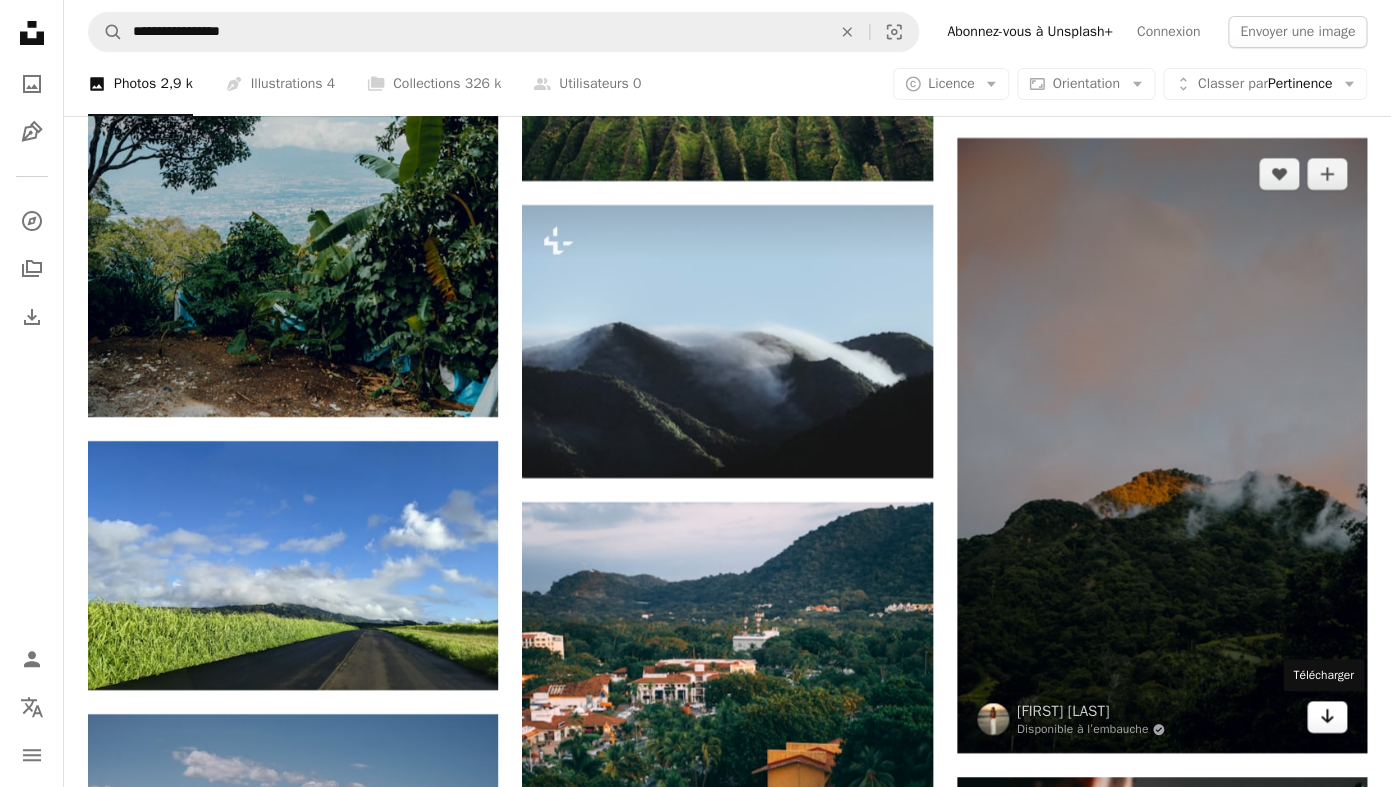 click 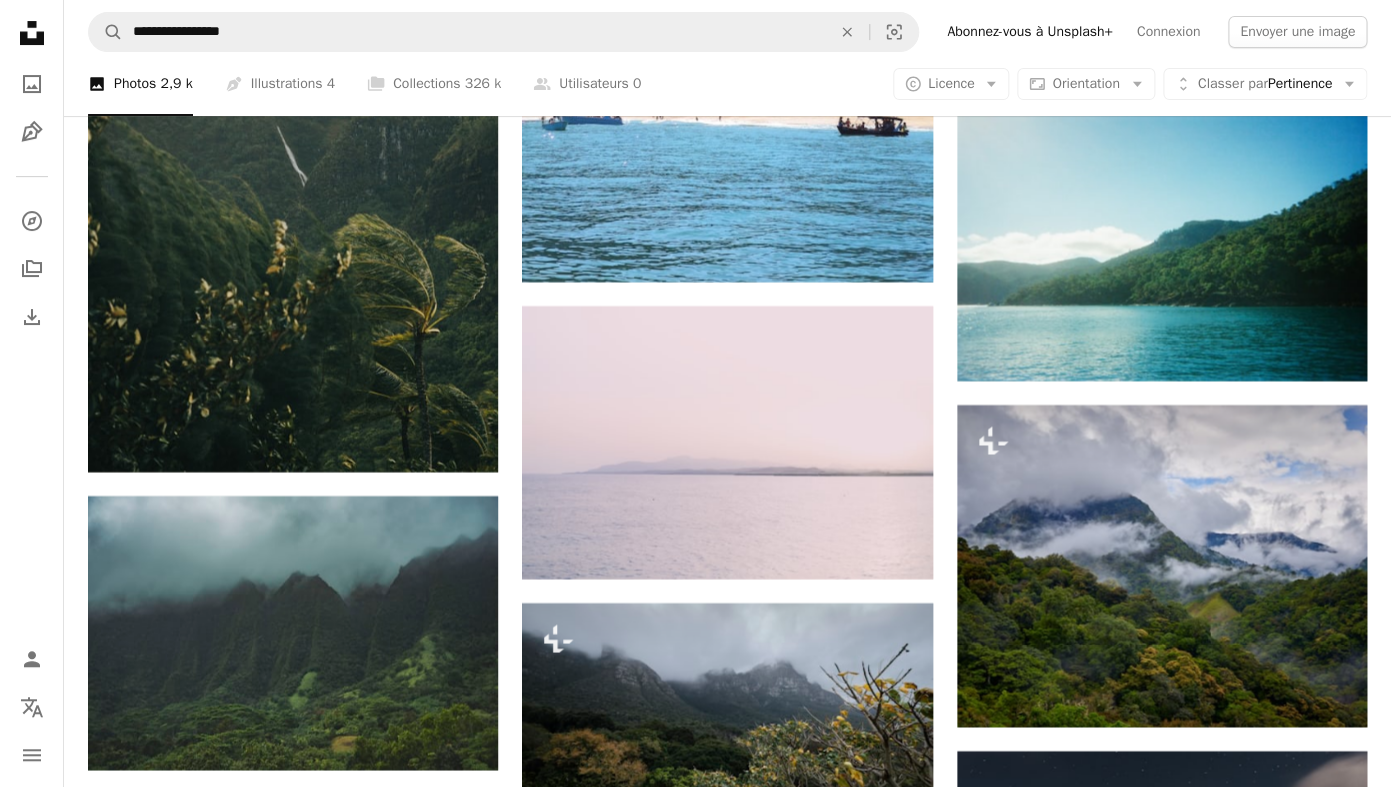 scroll, scrollTop: 11315, scrollLeft: 0, axis: vertical 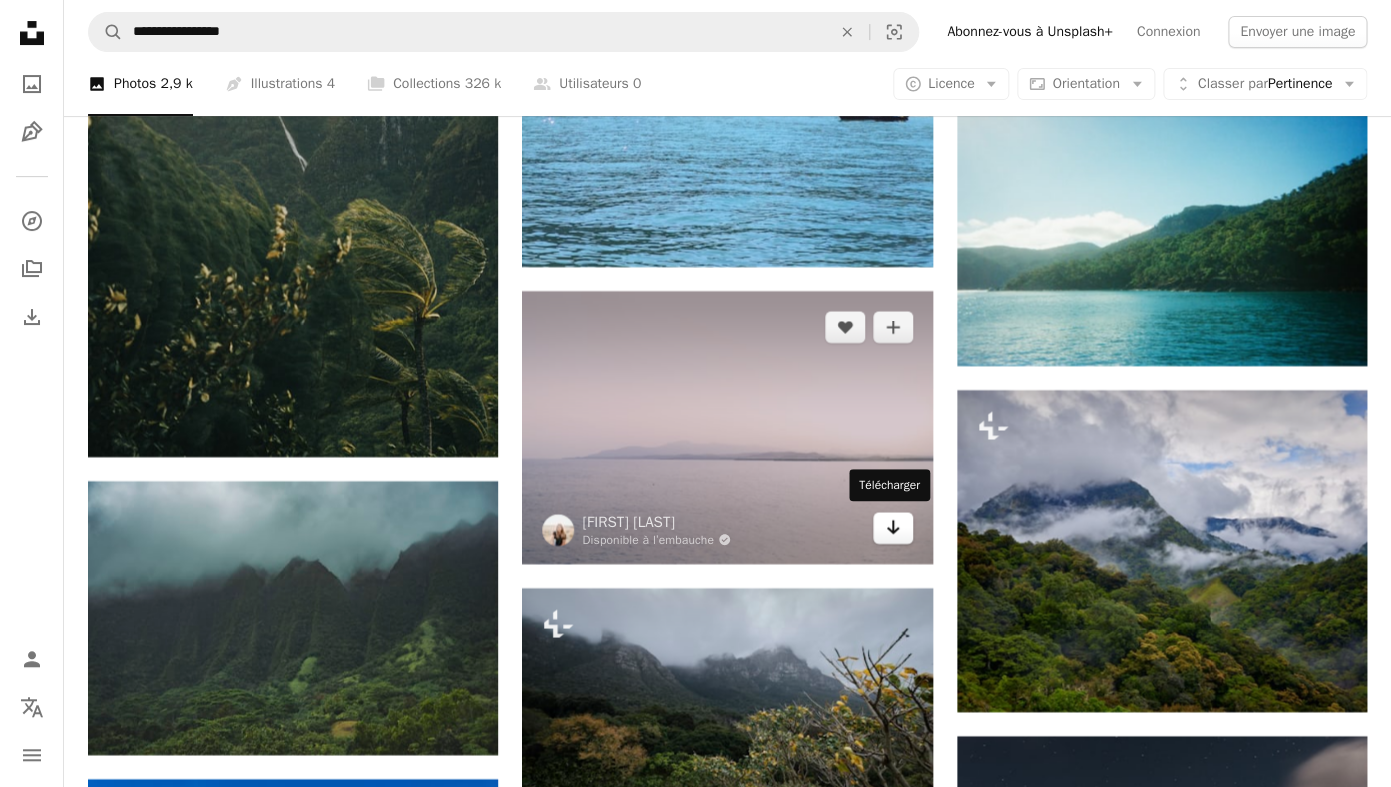 click on "Arrow pointing down" 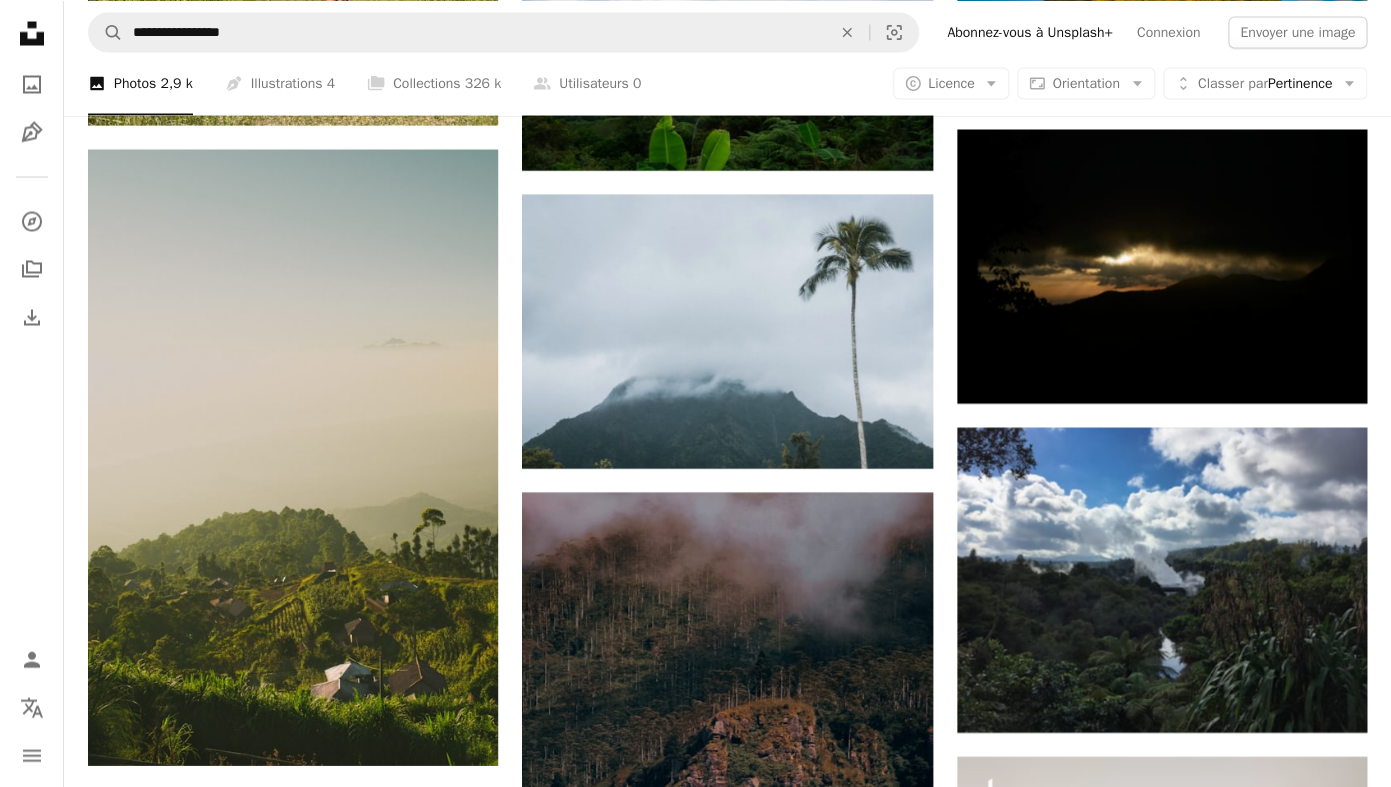 scroll, scrollTop: 12517, scrollLeft: 0, axis: vertical 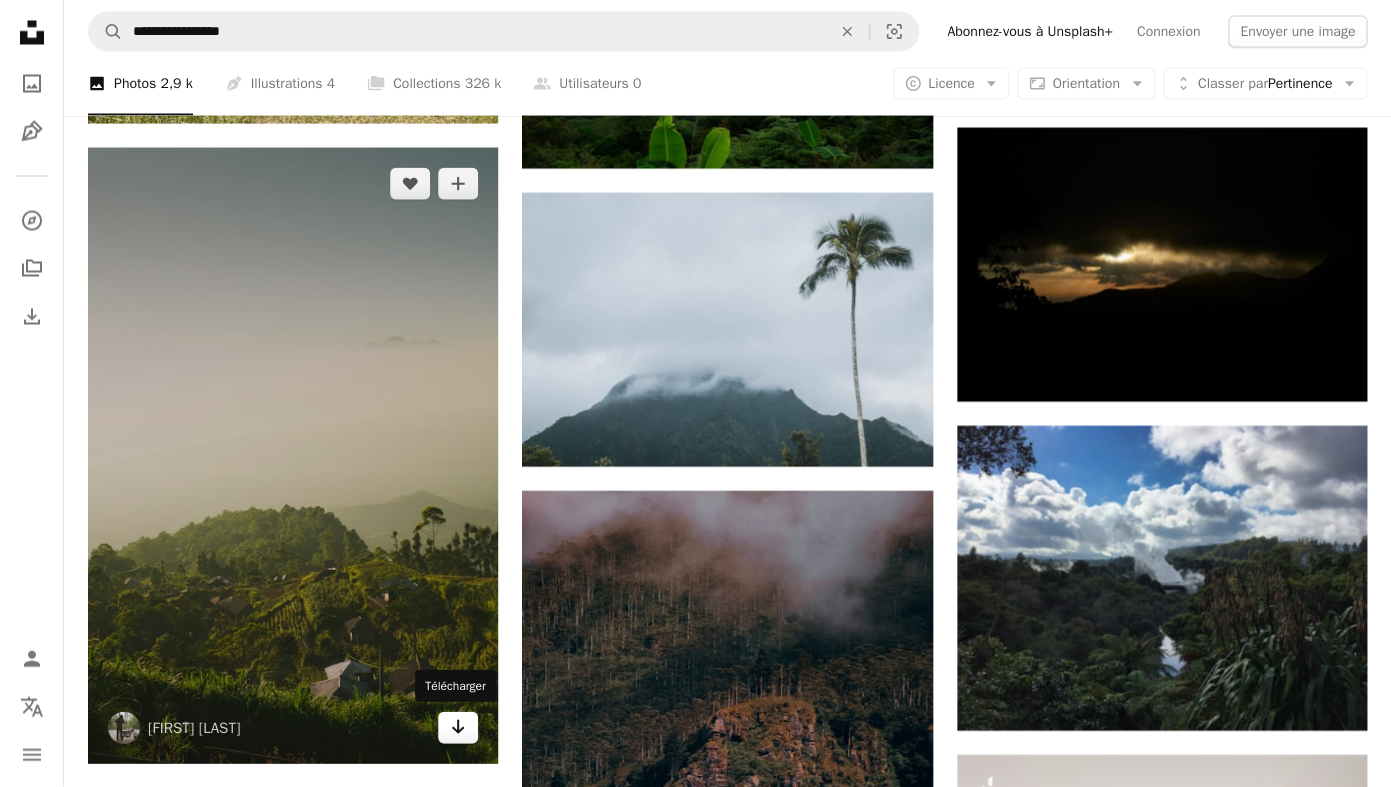 click on "Arrow pointing down" at bounding box center (458, 728) 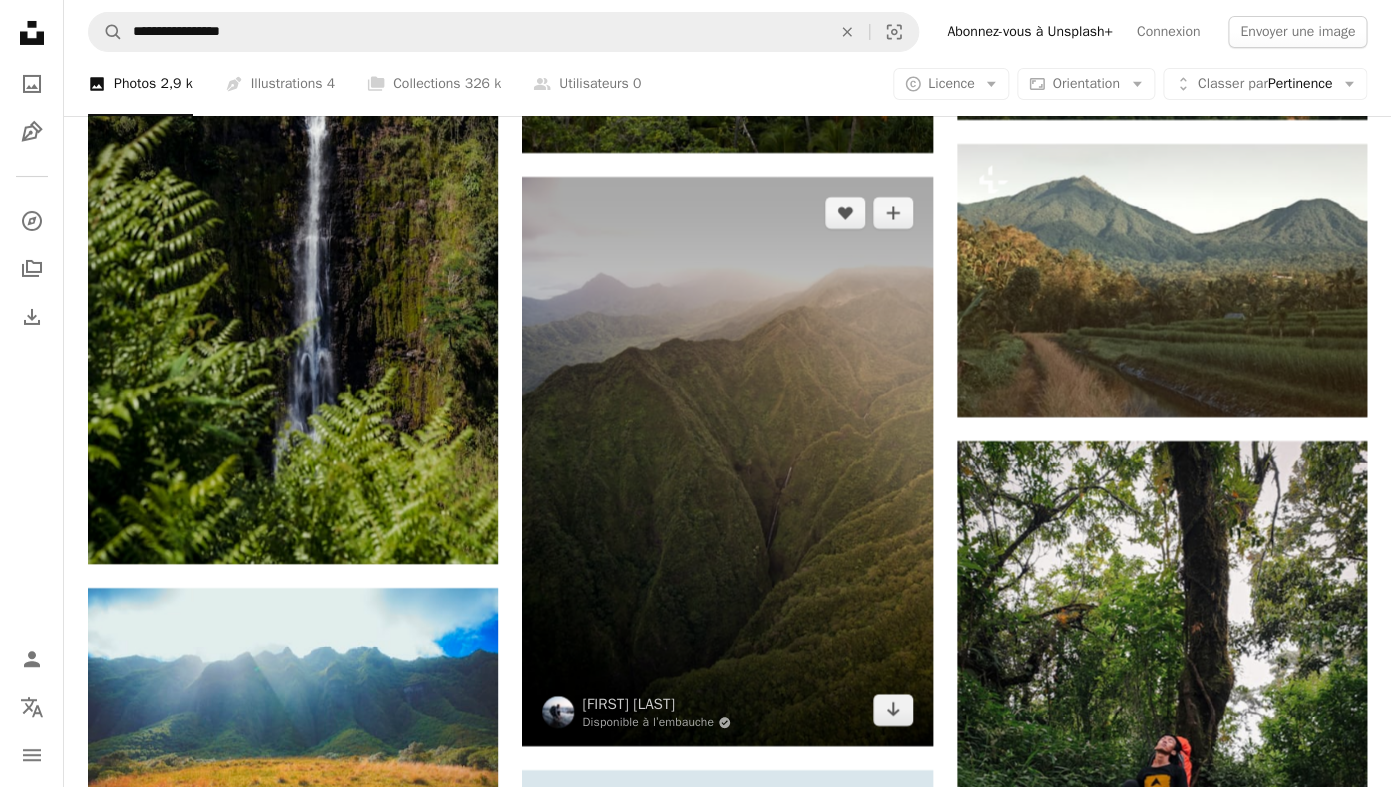 scroll, scrollTop: 13772, scrollLeft: 0, axis: vertical 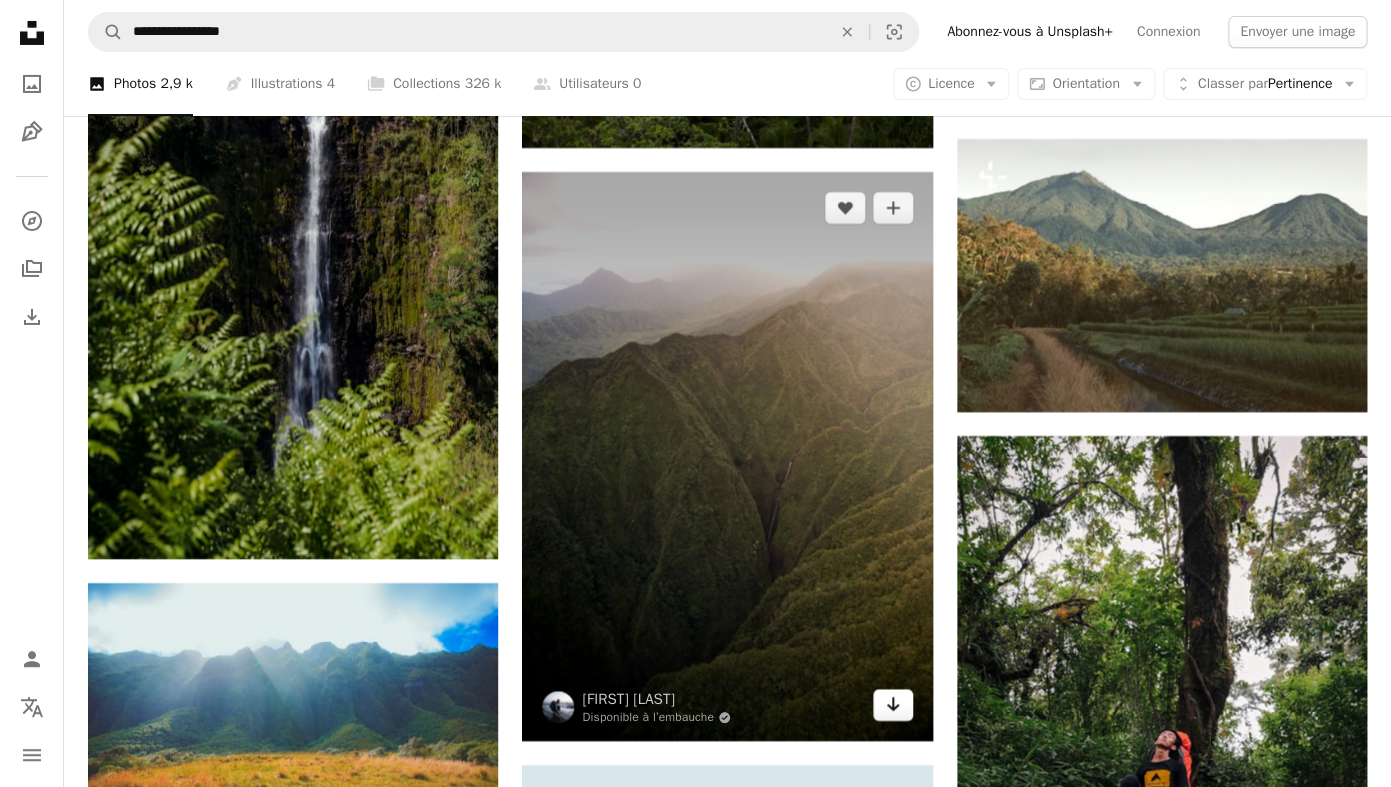 click on "Arrow pointing down" 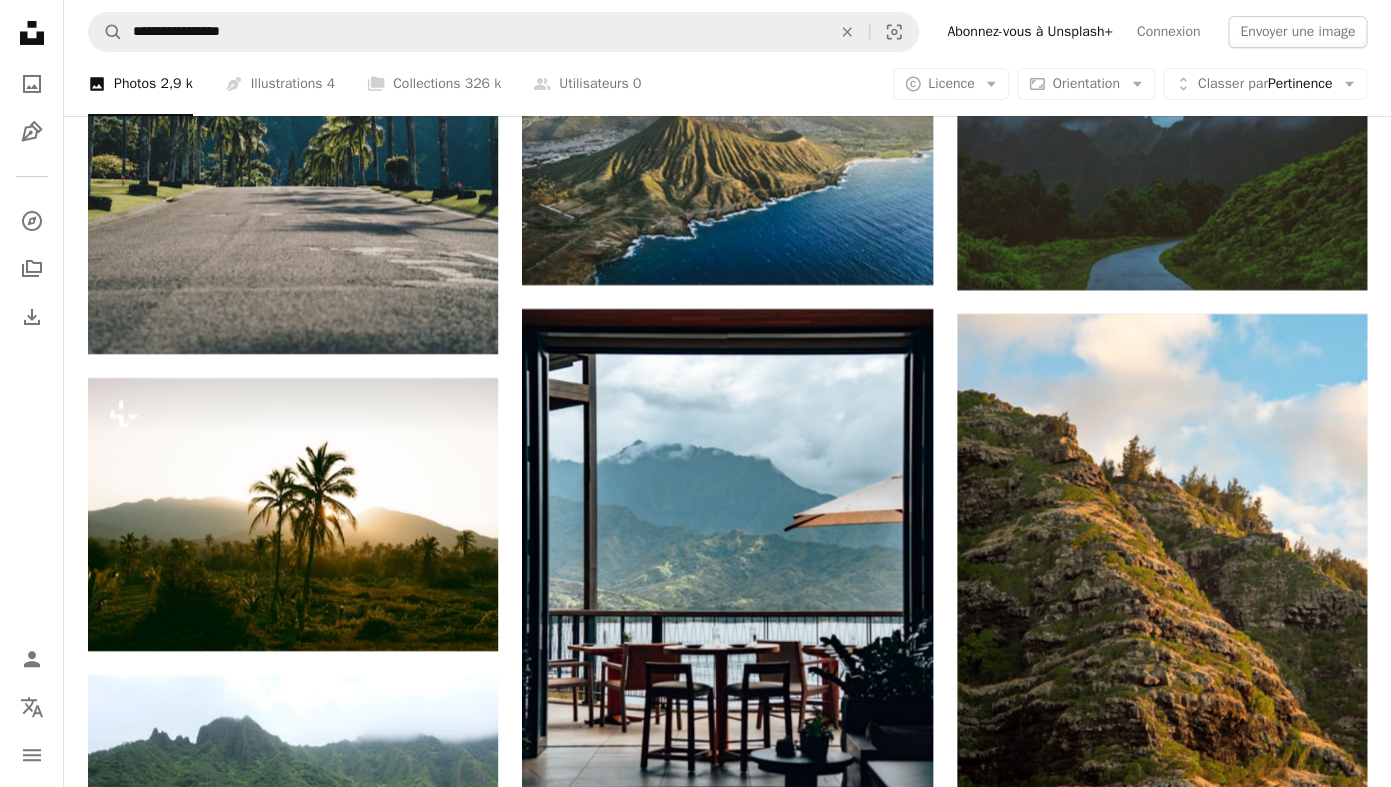 scroll, scrollTop: 16632, scrollLeft: 0, axis: vertical 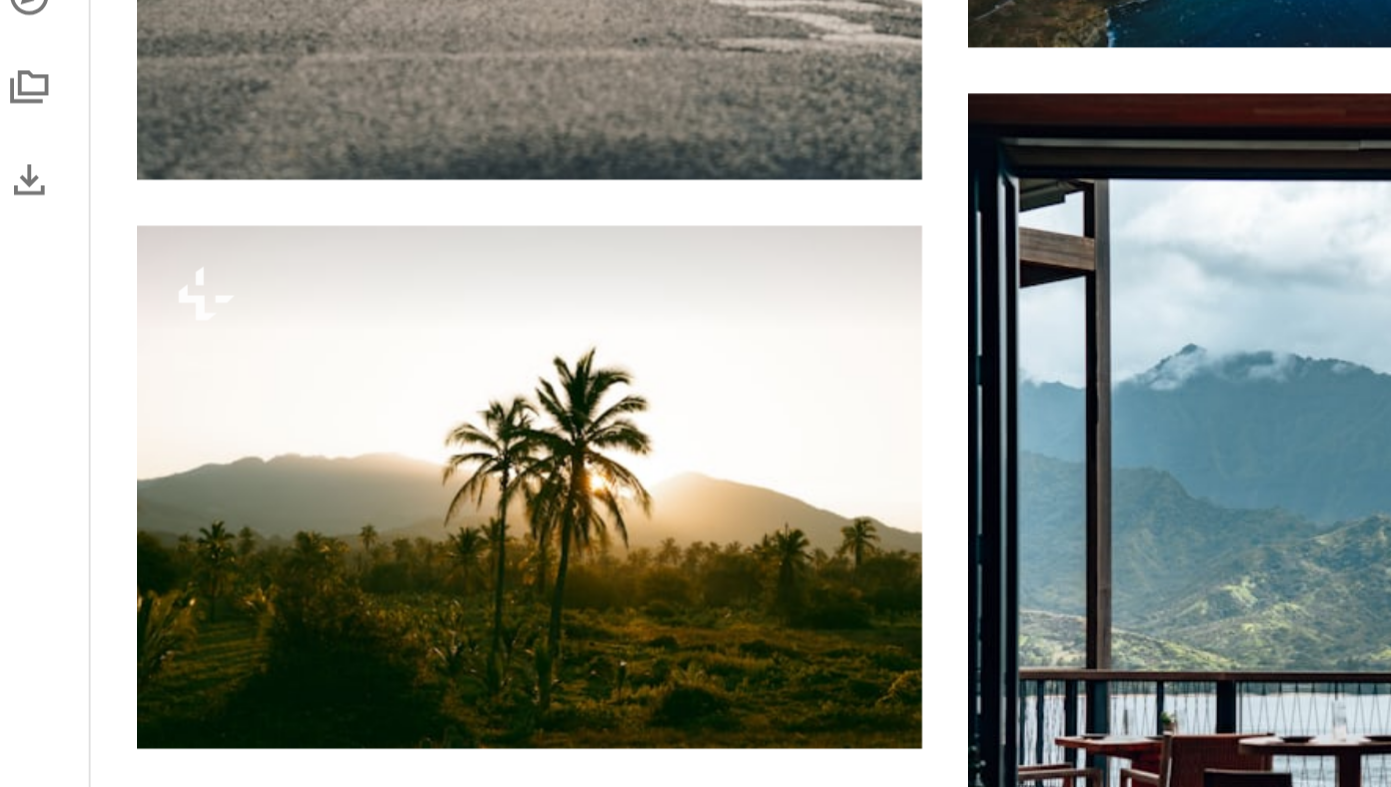 click on "Plus sign for Unsplash+ A heart A plus sign Johannes Kopf Pour  Unsplash+ A lock Télécharger Plus sign for Unsplash+ A heart A plus sign Tasha Marie Pour  Unsplash+ A lock Télécharger A heart A plus sign Josh Smith Arrow pointing down A heart A plus sign Kevin Doran Disponible à l’embauche A checkmark inside of a circle Arrow pointing down A heart A plus sign Aleni Stoakes Arrow pointing down Plus sign for Unsplash+ A heart A plus sign Polina Kuzovkova Pour  Unsplash+ A lock Télécharger Plus sign for Unsplash+ A heart A plus sign Johannes Kopf Pour  Unsplash+ A lock Télécharger A heart A plus sign Edo Danilyan Disponible à l’embauche A checkmark inside of a circle Arrow pointing down A heart A plus sign Max Tcvetkov Disponible à l’embauche A checkmark inside of a circle Arrow pointing down A heart A plus sign Philippe Gauthier Arrow pointing down The best in on-brand content creation Learn More A heart A plus sign Blake Carpenter Disponible à l’embauche A checkmark inside of a circle Pour" at bounding box center (293, -6473) 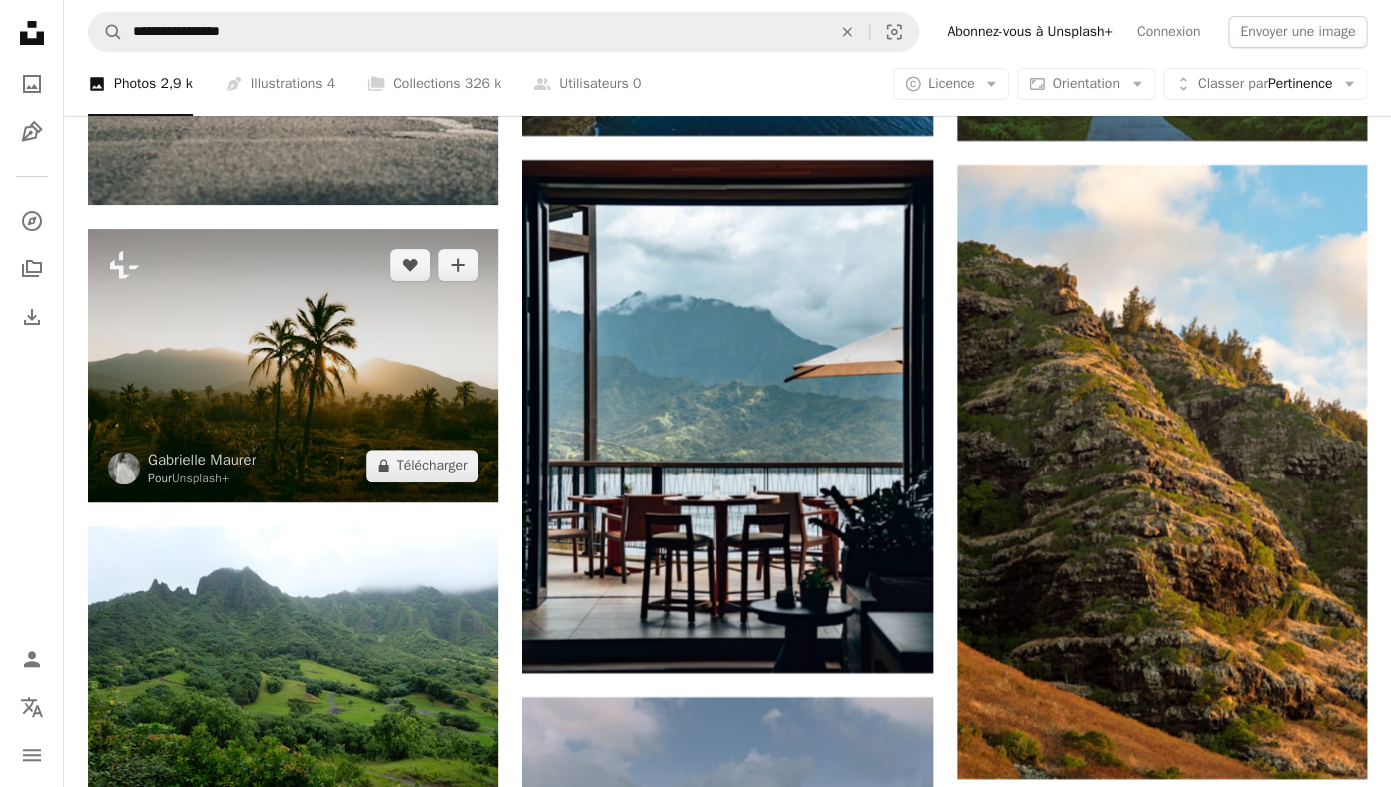 scroll, scrollTop: 16725, scrollLeft: 0, axis: vertical 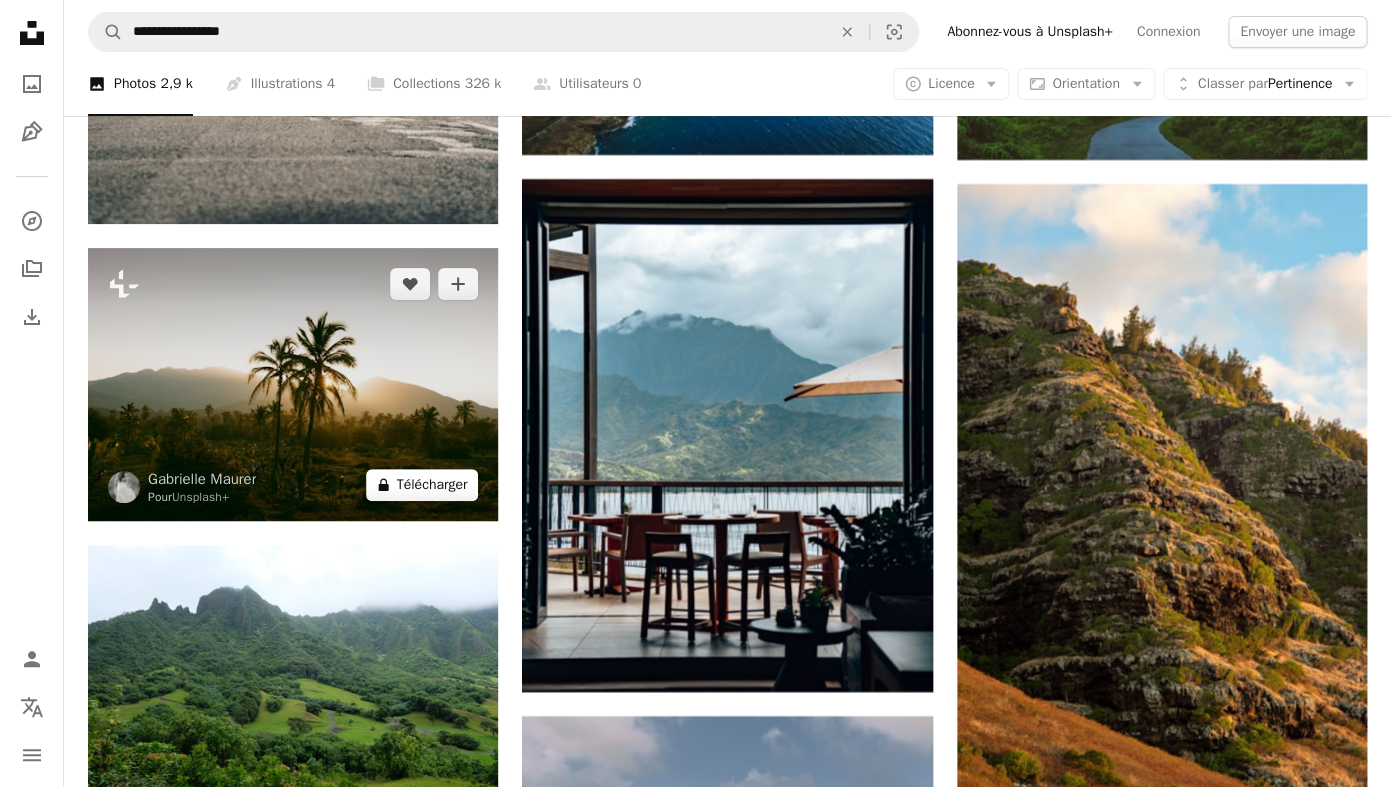 click on "A lock Télécharger" at bounding box center (422, 485) 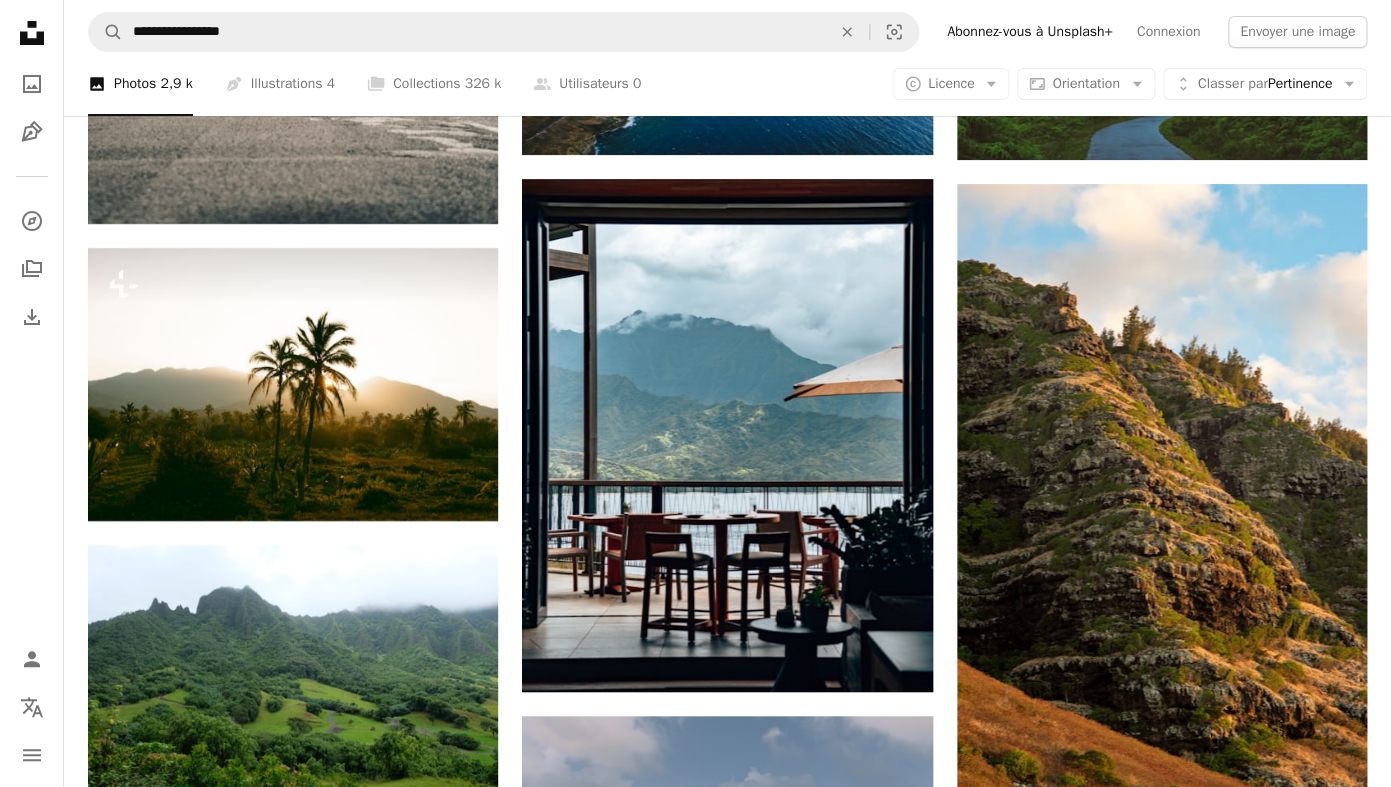 click on "An X shape Premium, images prêtes à l’emploi. Profitez d’un accès illimité. A plus sign Contenu ajouté chaque mois réservé aux membres A plus sign Téléchargements libres de droits illimités A plus sign Illustrations  Nouveau A plus sign Protections juridiques renforcées annuel 66 %  de réduction mensuel 12 $   4 $ USD par mois * Abonnez-vous à  Unsplash+ * Facturé à l’avance en cas de paiement annuel  48 $ Plus les taxes applicables. Renouvellement automatique. Annuler à tout moment." at bounding box center (695, 6553) 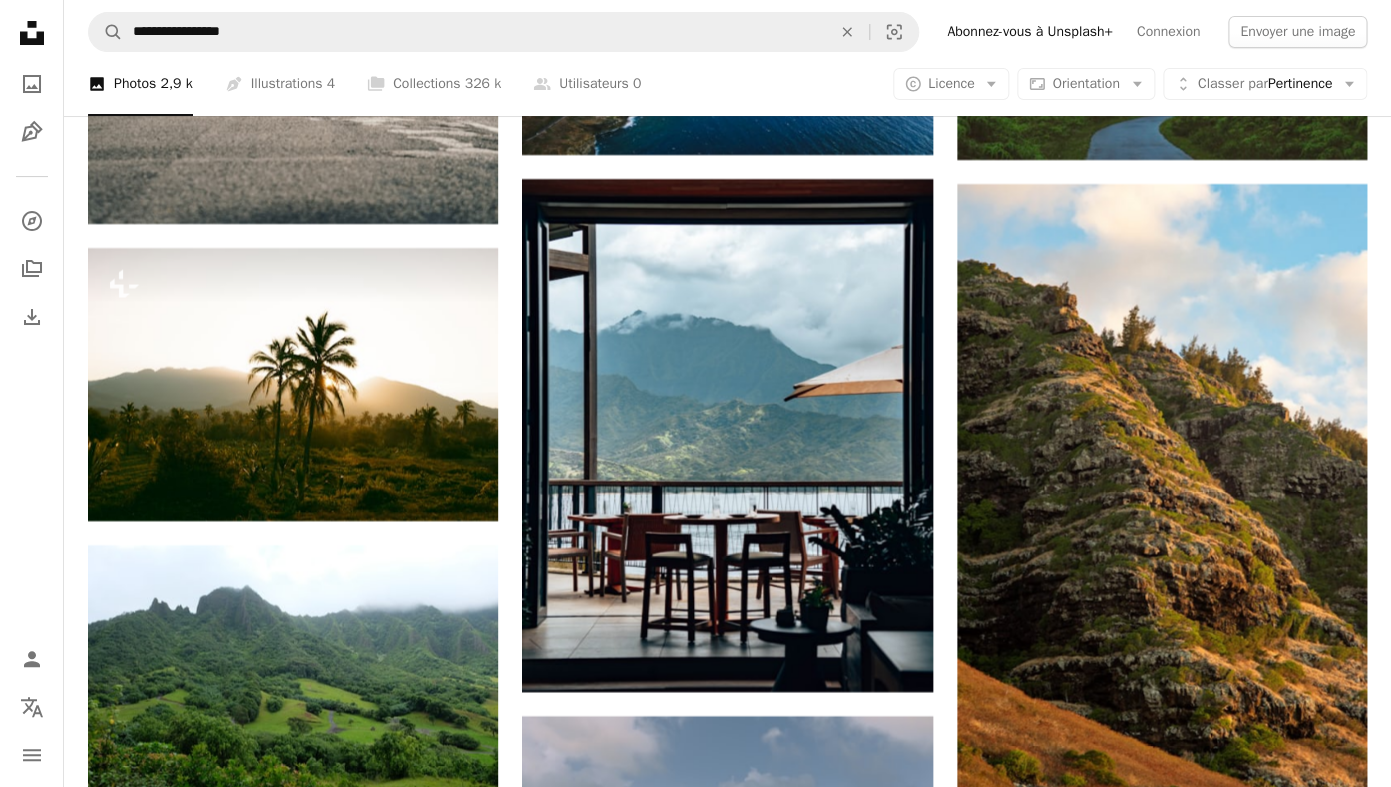 scroll, scrollTop: 16725, scrollLeft: 0, axis: vertical 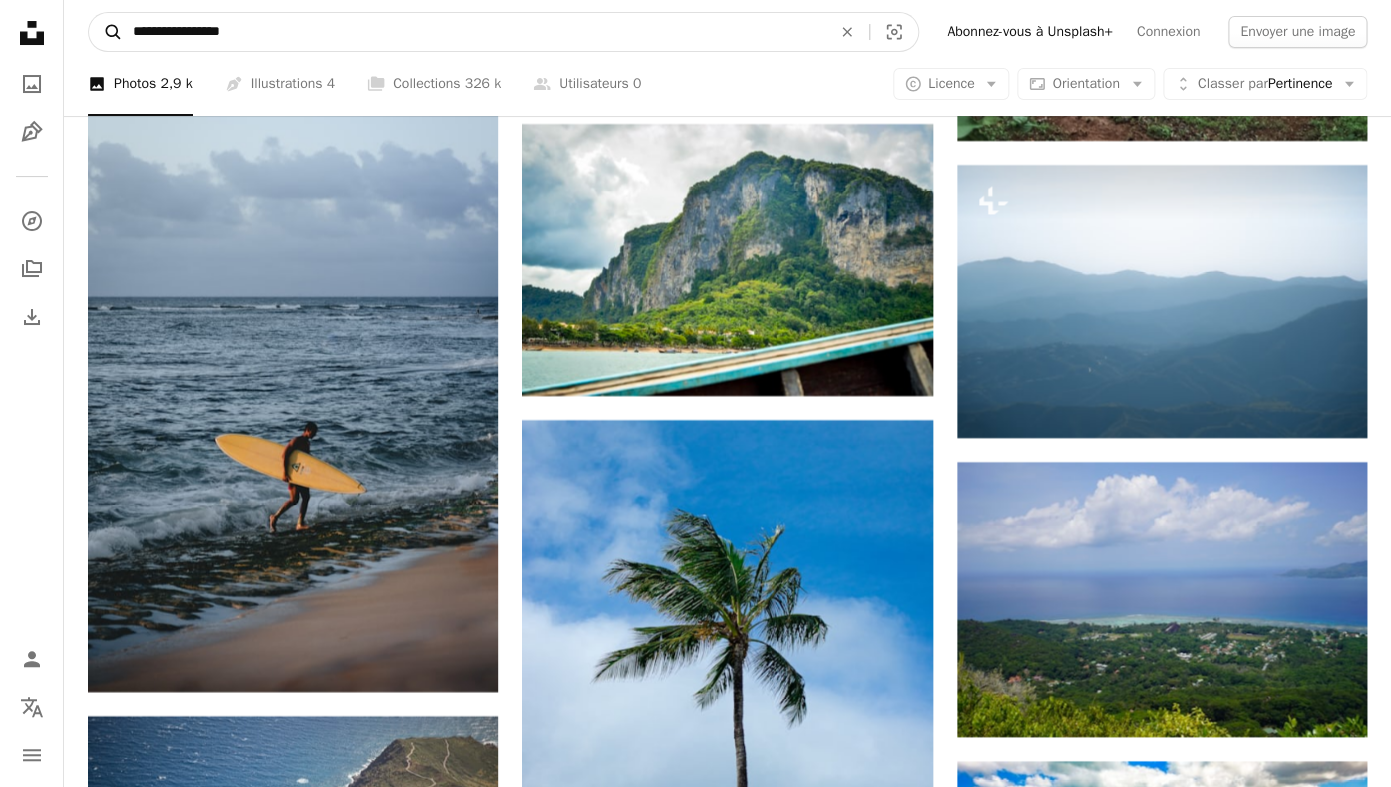drag, startPoint x: 572, startPoint y: 43, endPoint x: 105, endPoint y: 40, distance: 467.00964 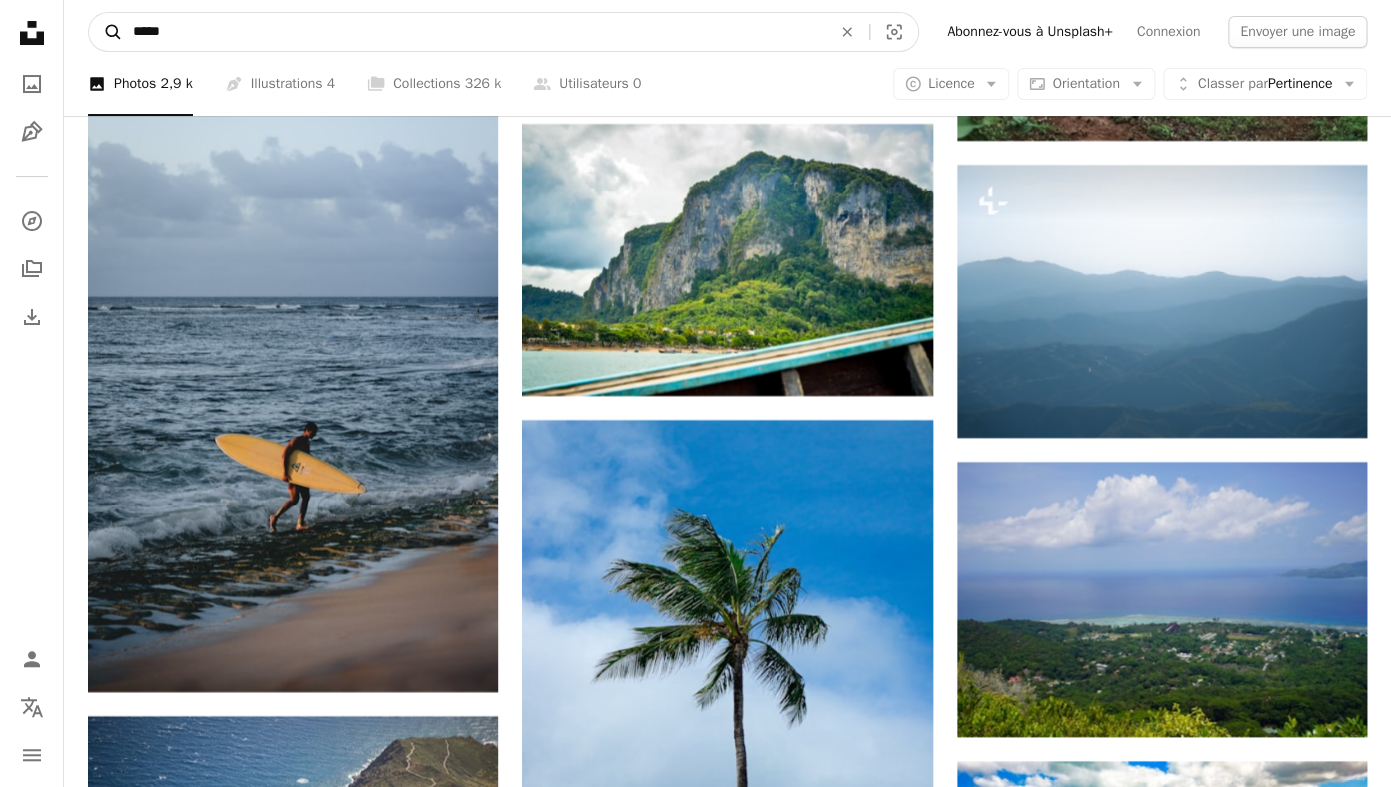 type on "******" 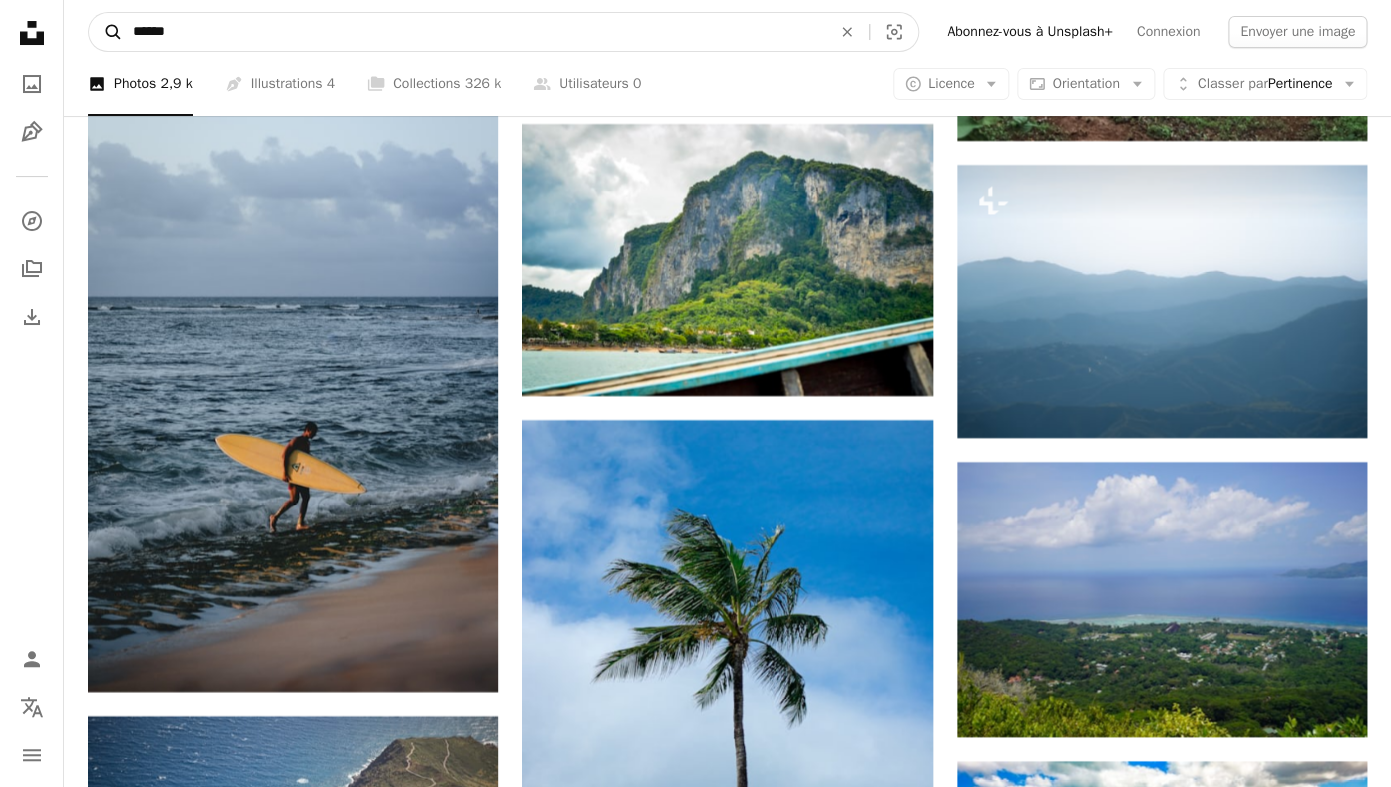 click on "A magnifying glass" at bounding box center (106, 32) 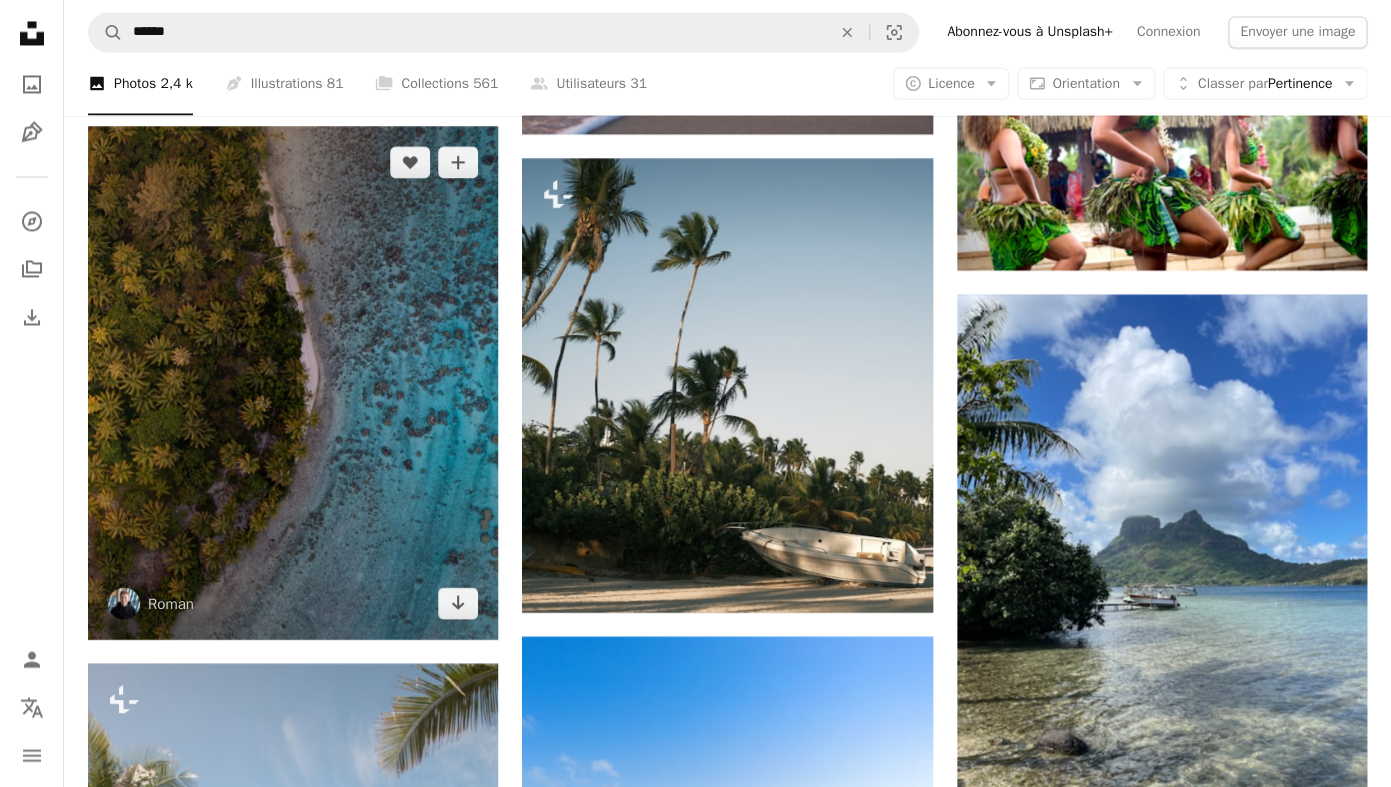 scroll, scrollTop: 1324, scrollLeft: 0, axis: vertical 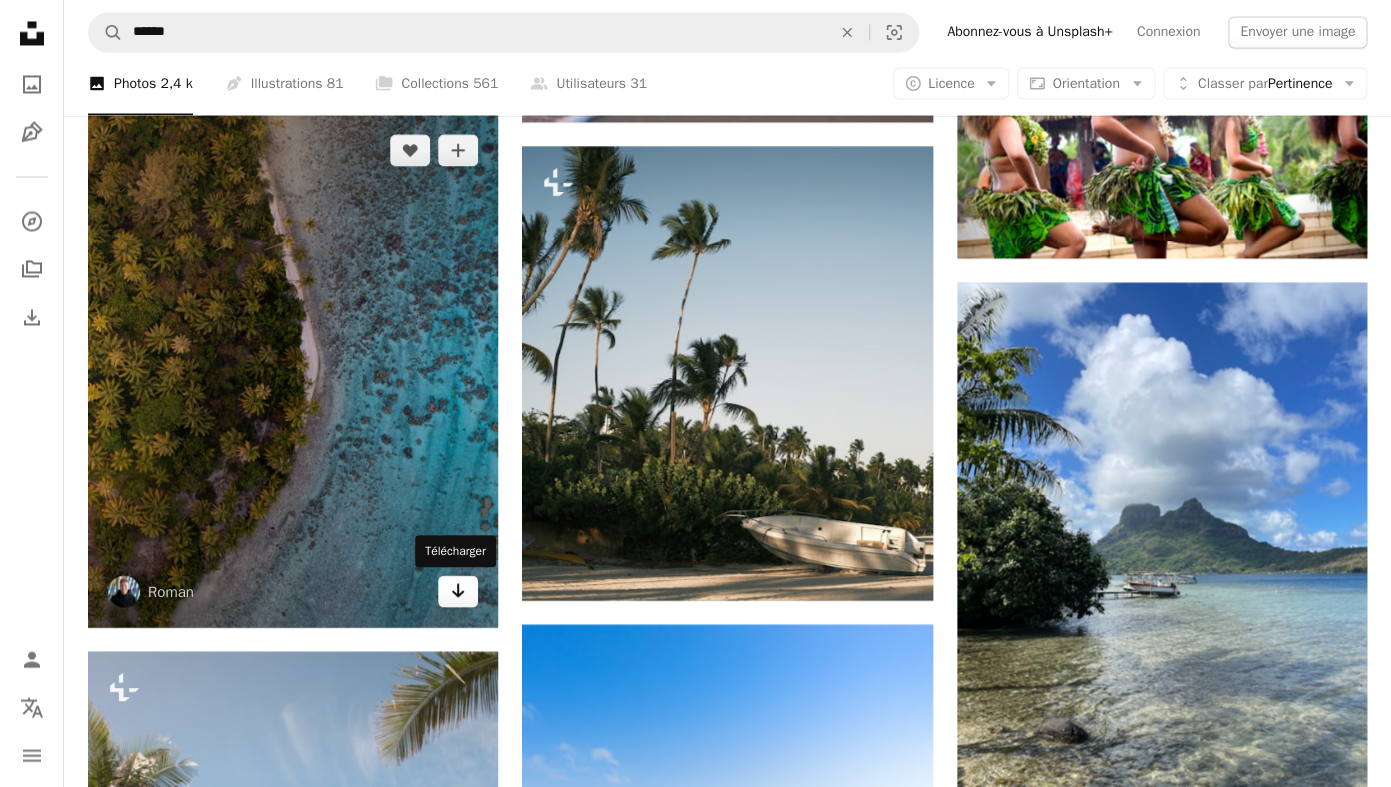 click on "Arrow pointing down" 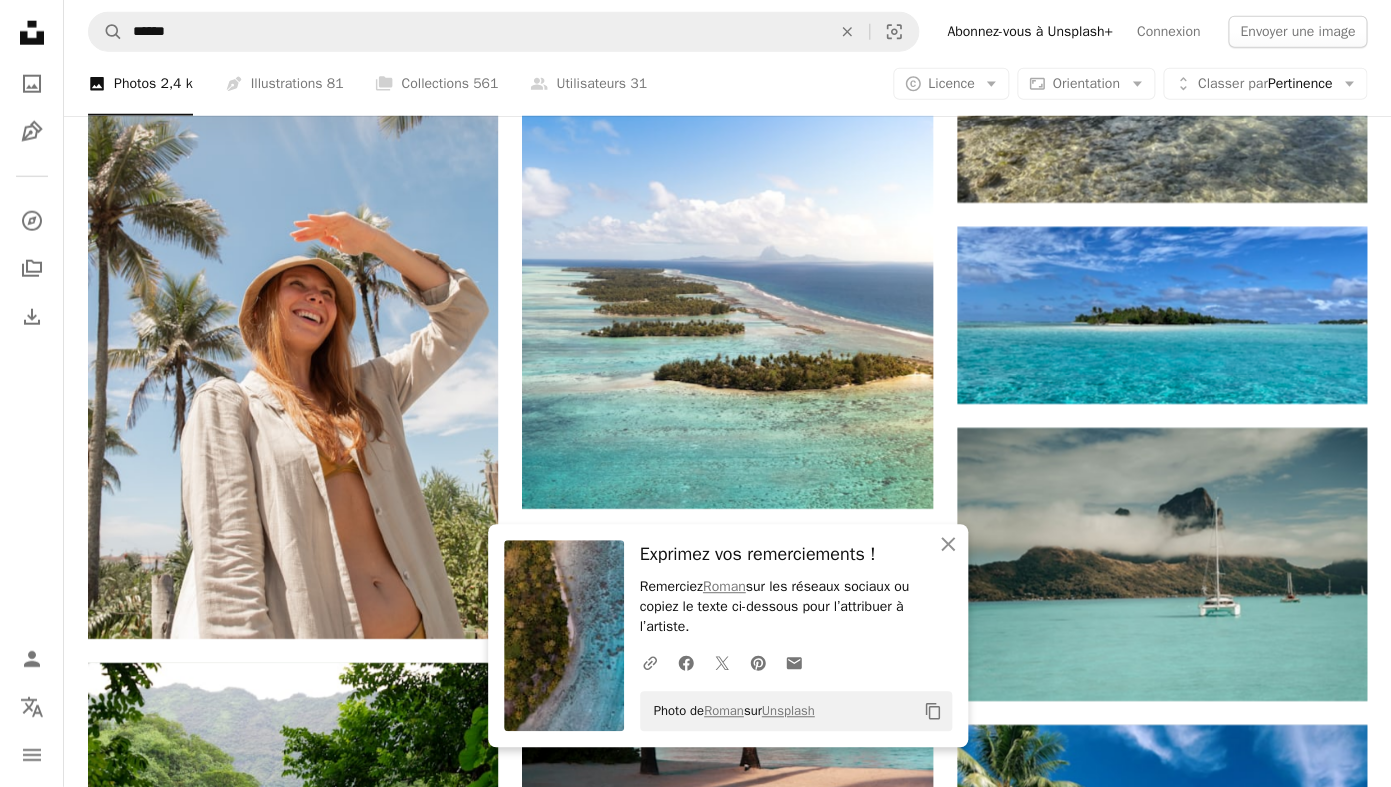 scroll, scrollTop: 1954, scrollLeft: 0, axis: vertical 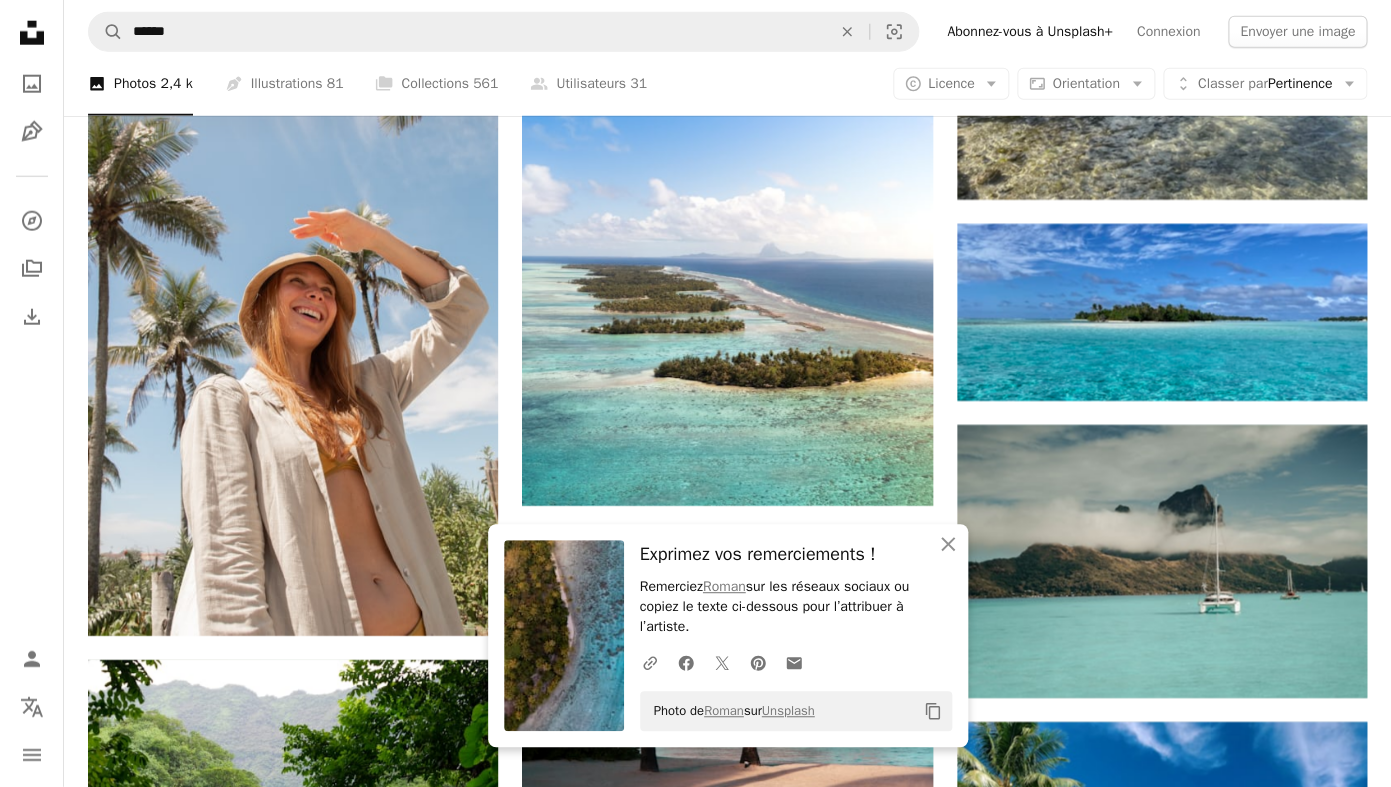 click on "Plus sign for Unsplash+ A heart A plus sign Toa Heftiba Pour  Unsplash+ A lock Télécharger A heart A plus sign Meg von Haartman Disponible à l’embauche A checkmark inside of a circle Arrow pointing down A heart A plus sign Roman Arrow pointing down Plus sign for Unsplash+ A heart A plus sign Fellipe Ditadi Pour  Unsplash+ A lock Télécharger A heart A plus sign Justin Hu Arrow pointing down A heart A plus sign Narno Beats Arrow pointing down Plus sign for Unsplash+ A heart A plus sign Tasha Marie Pour  Unsplash+ A lock Télécharger Plus sign for Unsplash+ A heart A plus sign SJ Objio Pour  Unsplash+ A lock Télécharger A heart A plus sign Roman Arrow pointing down A heart A plus sign Meg von Haartman Disponible à l’embauche A checkmark inside of a circle Arrow pointing down A heart A plus sign Kazuo ota Arrow pointing down A heart A plus sign Meg von Haartman Disponible à l’embauche A checkmark inside of a circle Arrow pointing down Design a unique, engaging website Start A Free Trial A heart" at bounding box center [727, 358] 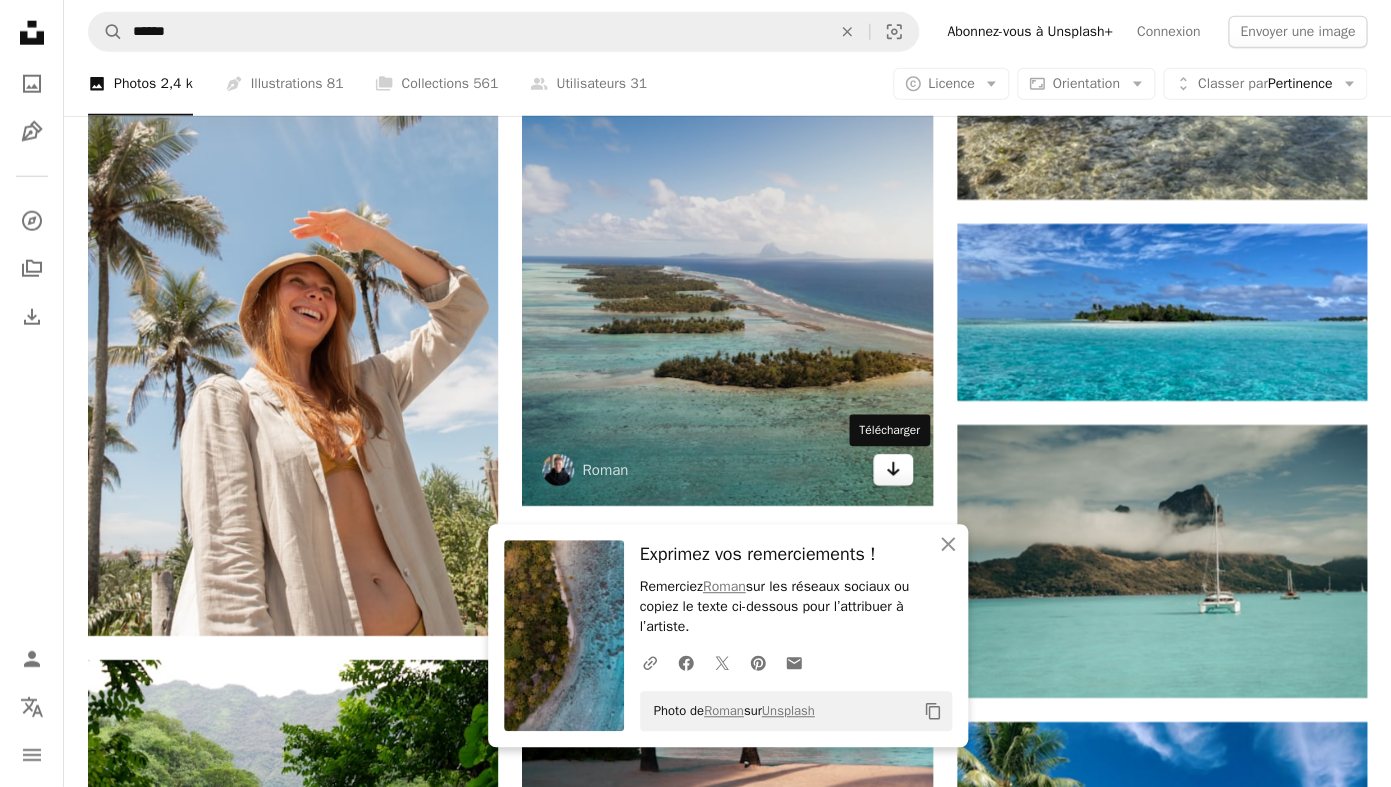 click 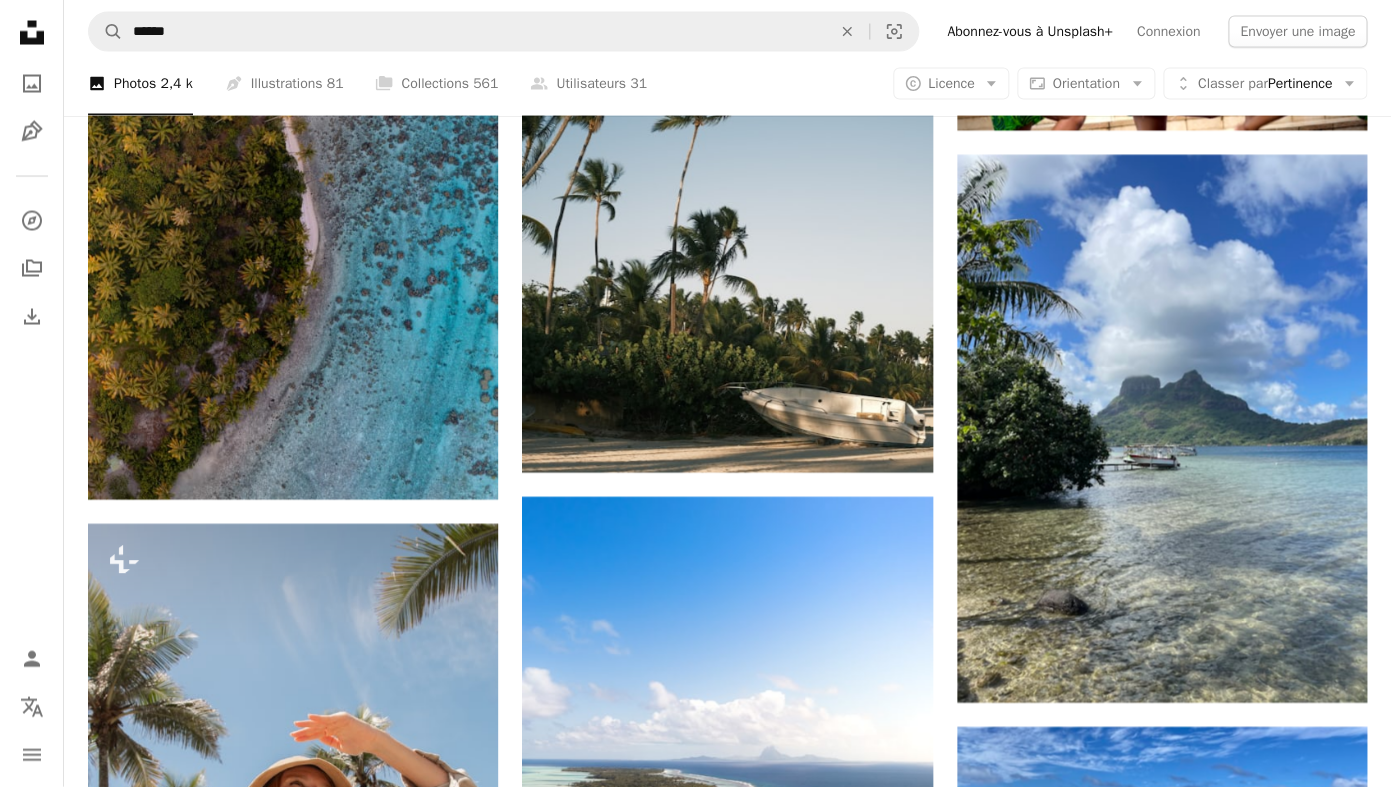 scroll, scrollTop: 0, scrollLeft: 0, axis: both 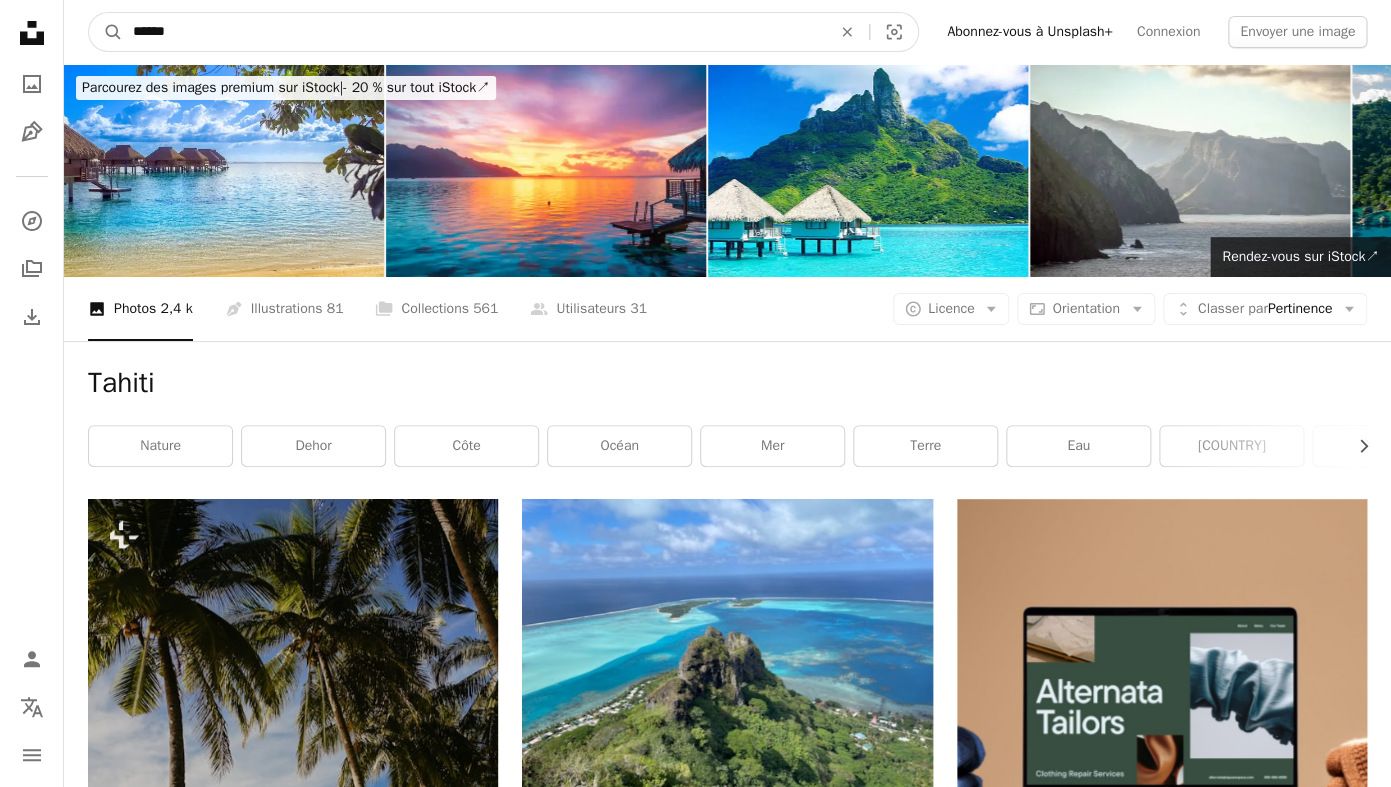 click on "******" at bounding box center (474, 32) 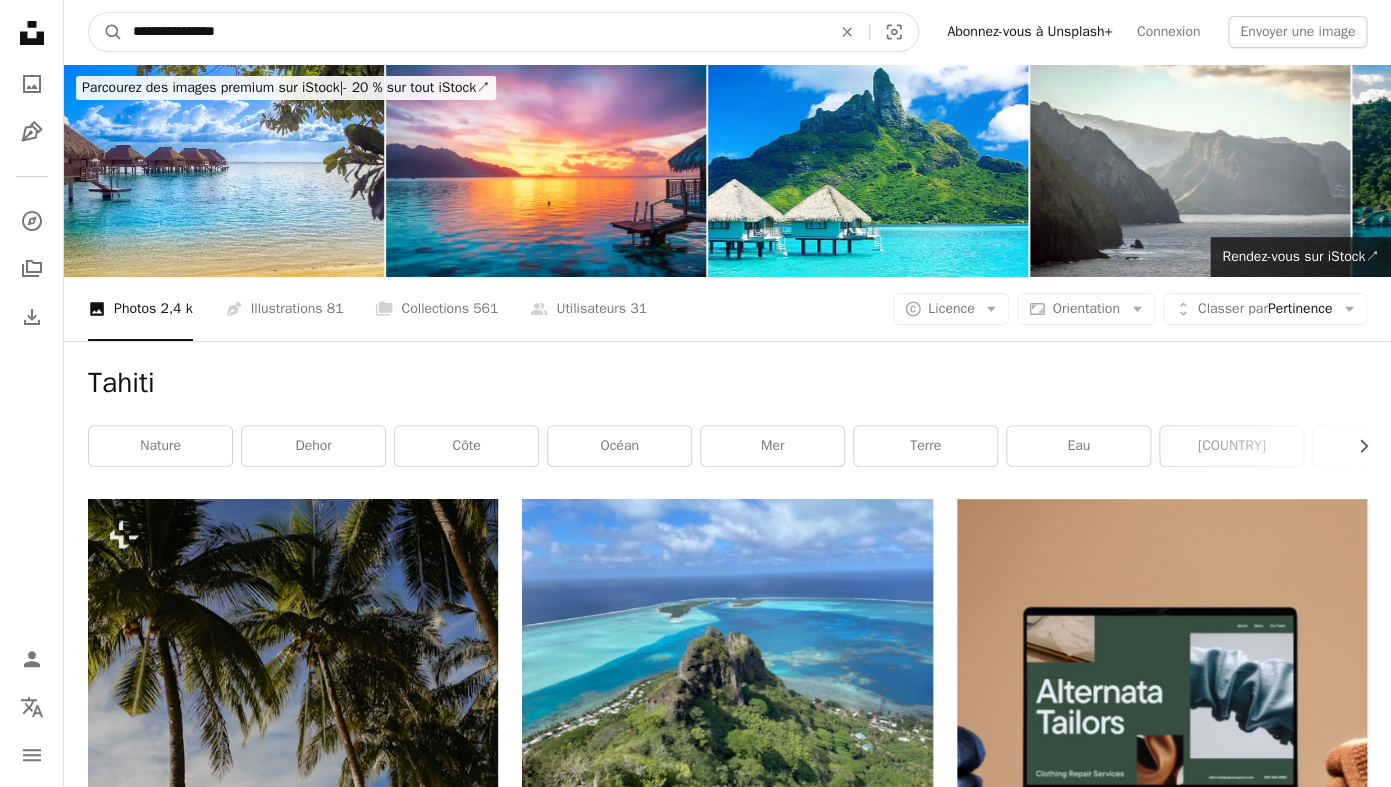 type on "**********" 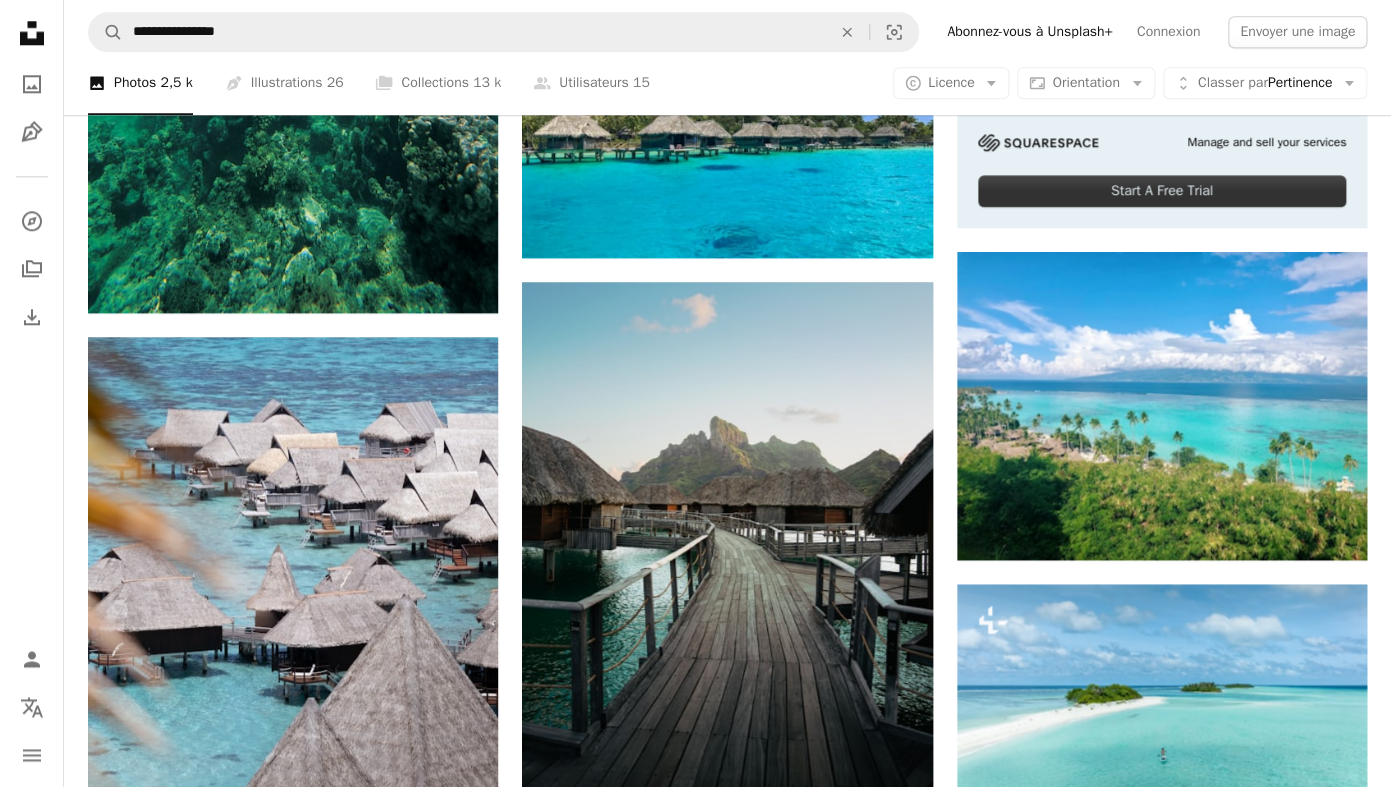 scroll, scrollTop: 822, scrollLeft: 0, axis: vertical 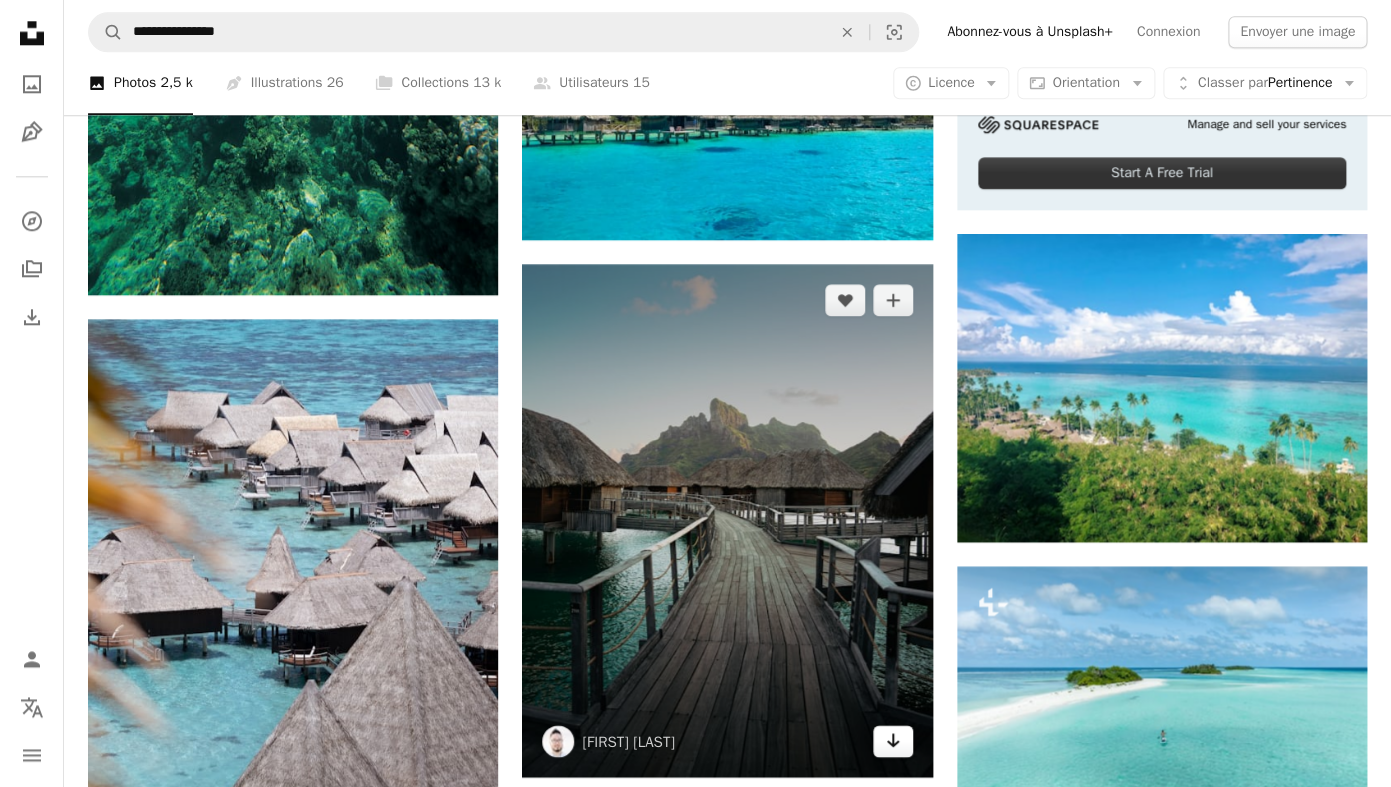 click on "Arrow pointing down" 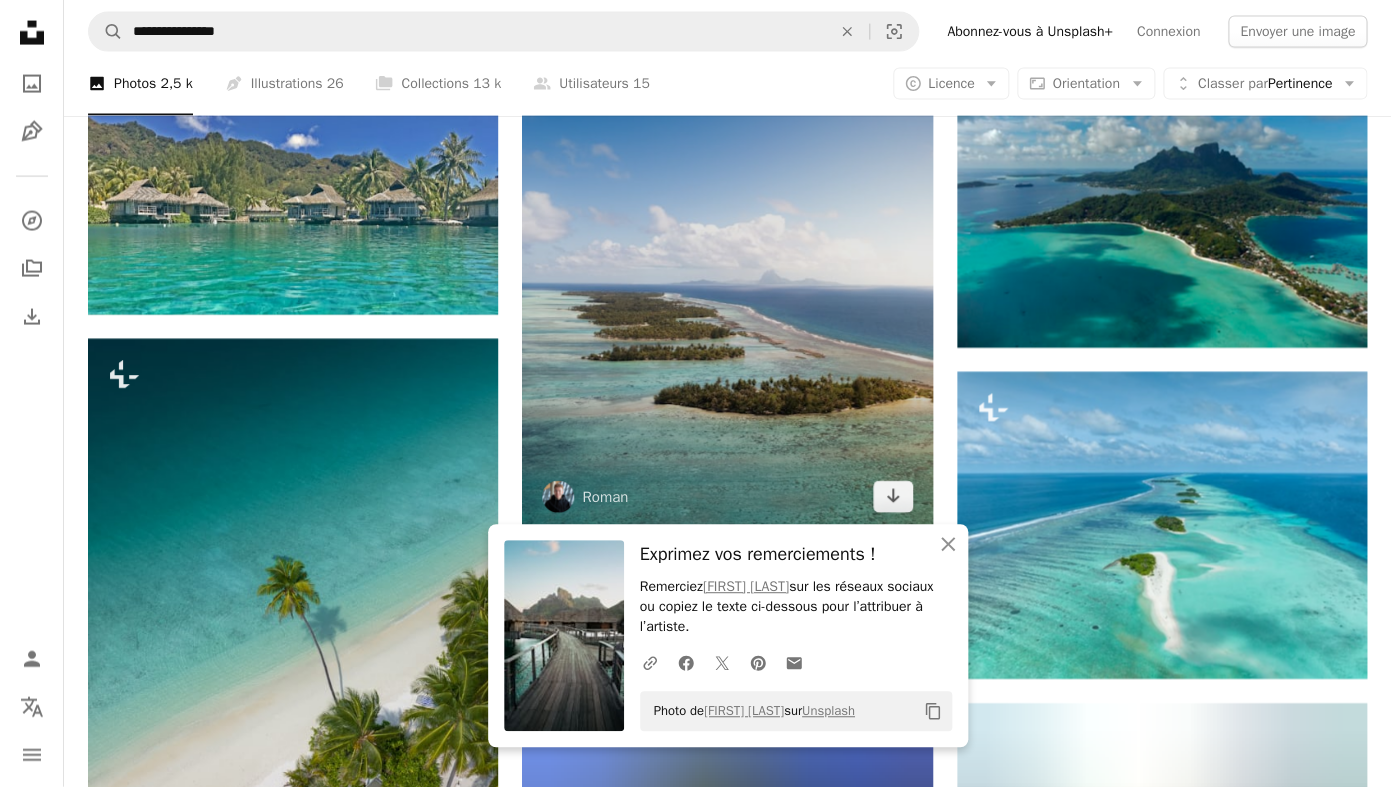 scroll, scrollTop: 1630, scrollLeft: 0, axis: vertical 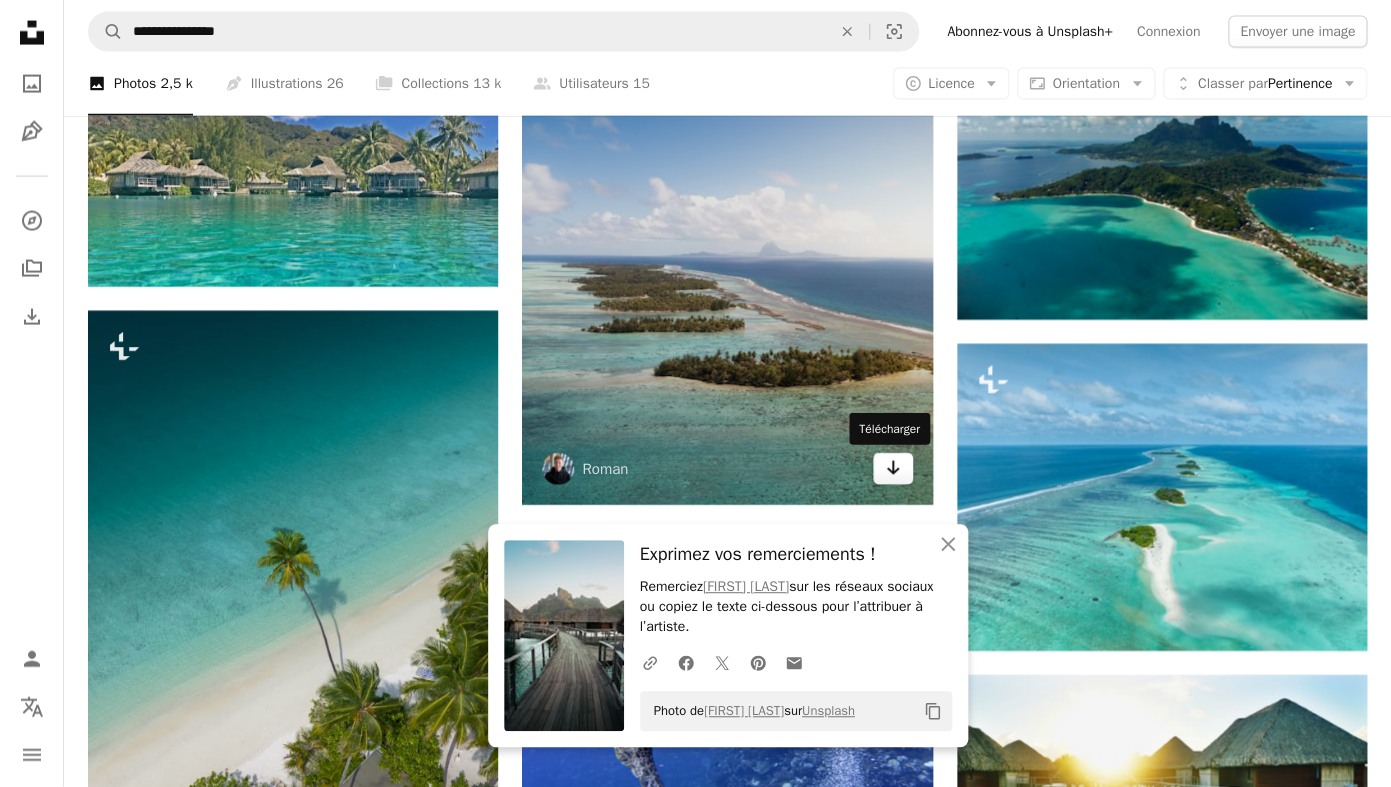click 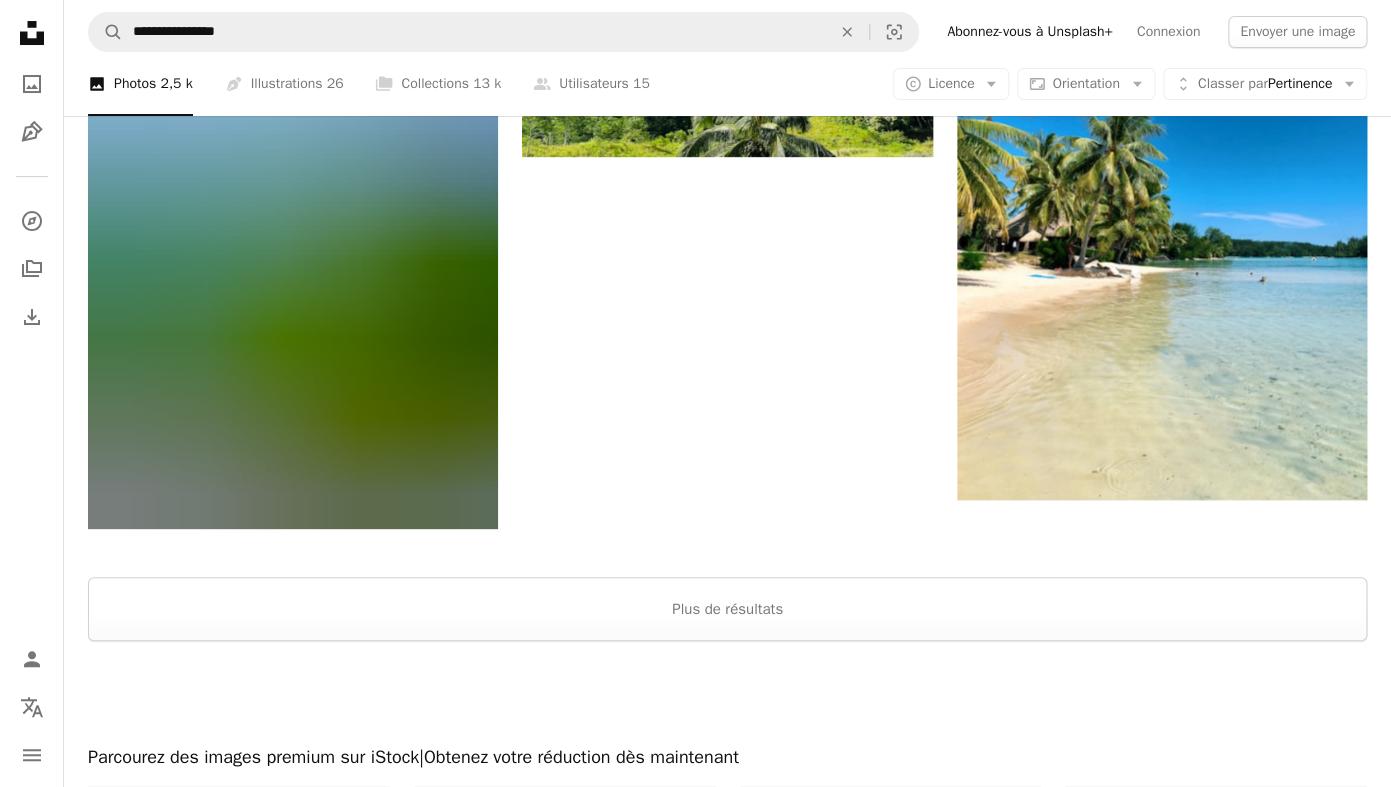 scroll, scrollTop: 2873, scrollLeft: 0, axis: vertical 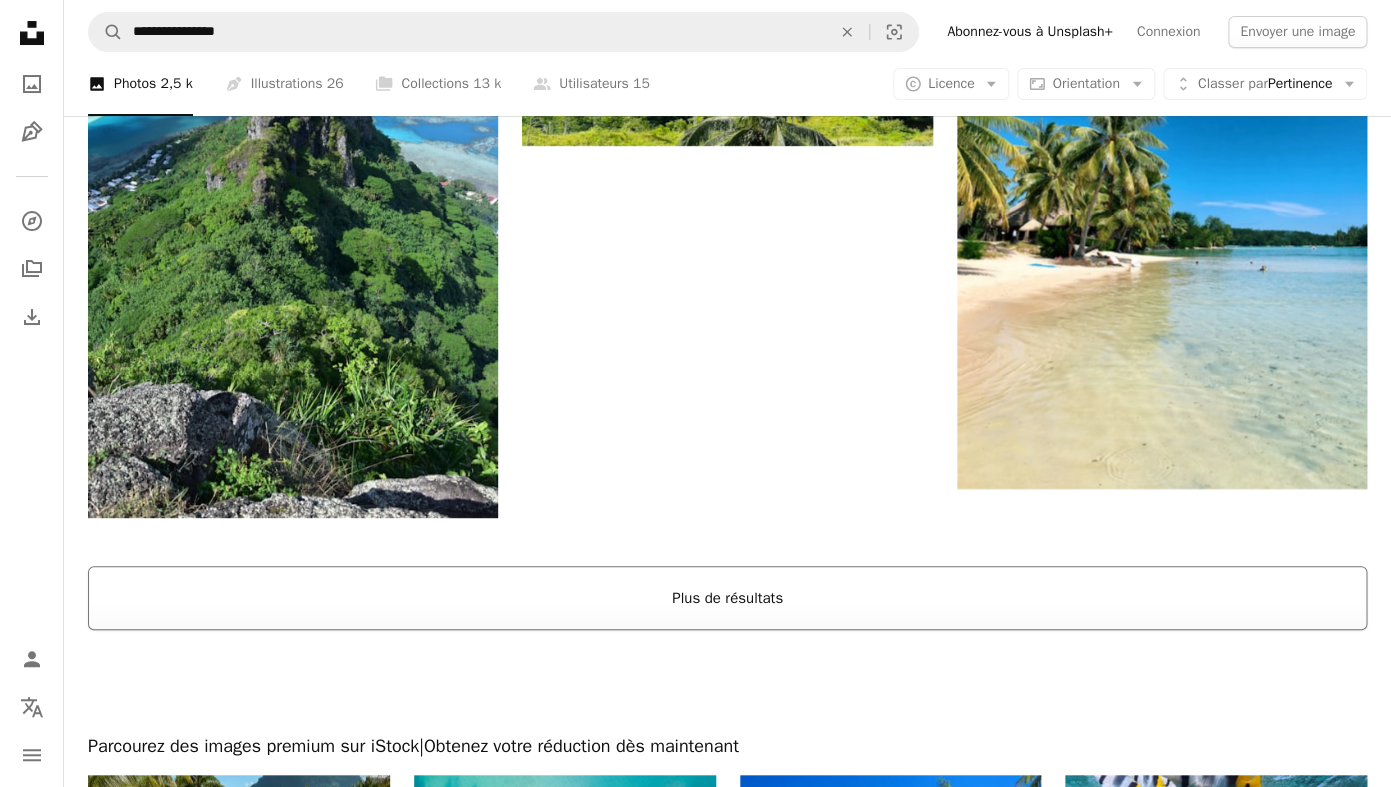 click on "Plus de résultats" at bounding box center [727, 598] 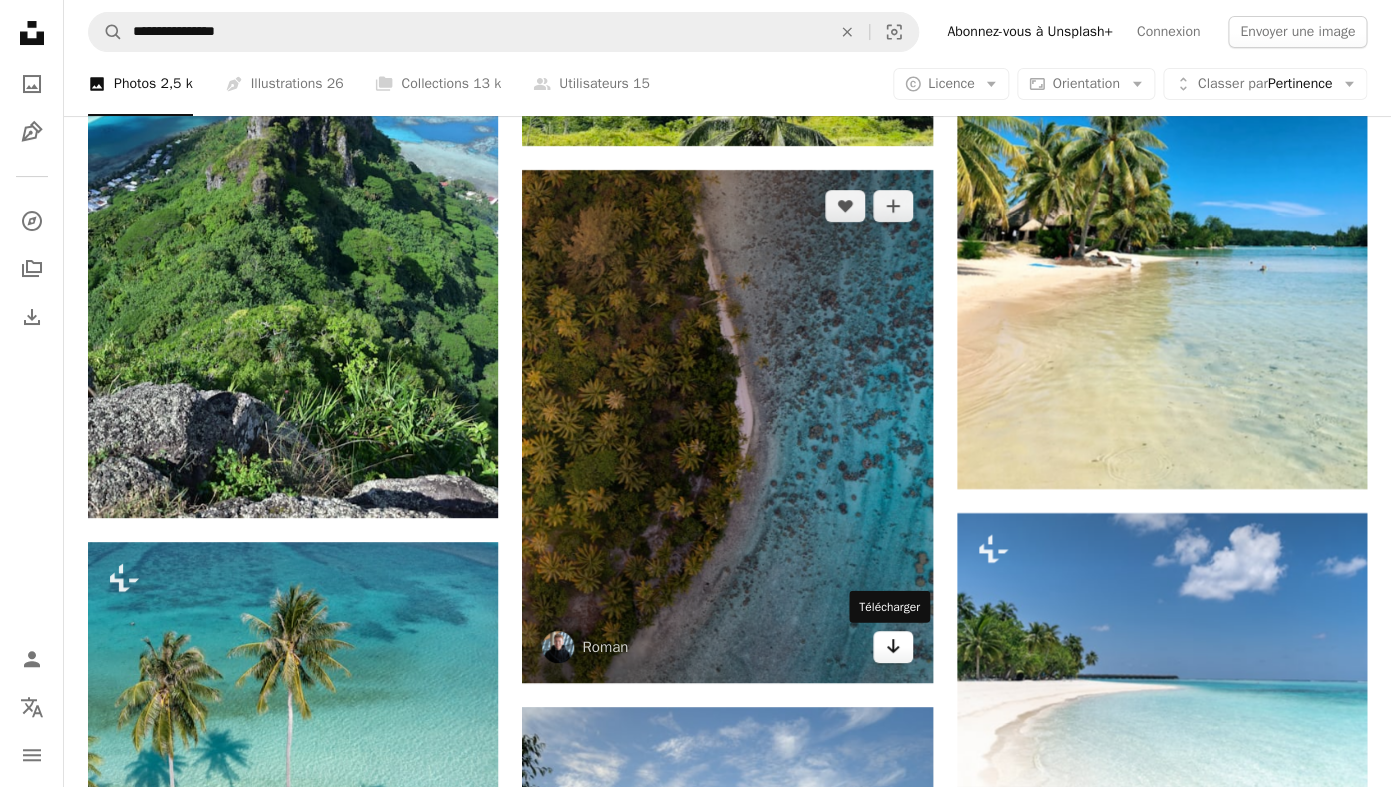 click on "Arrow pointing down" 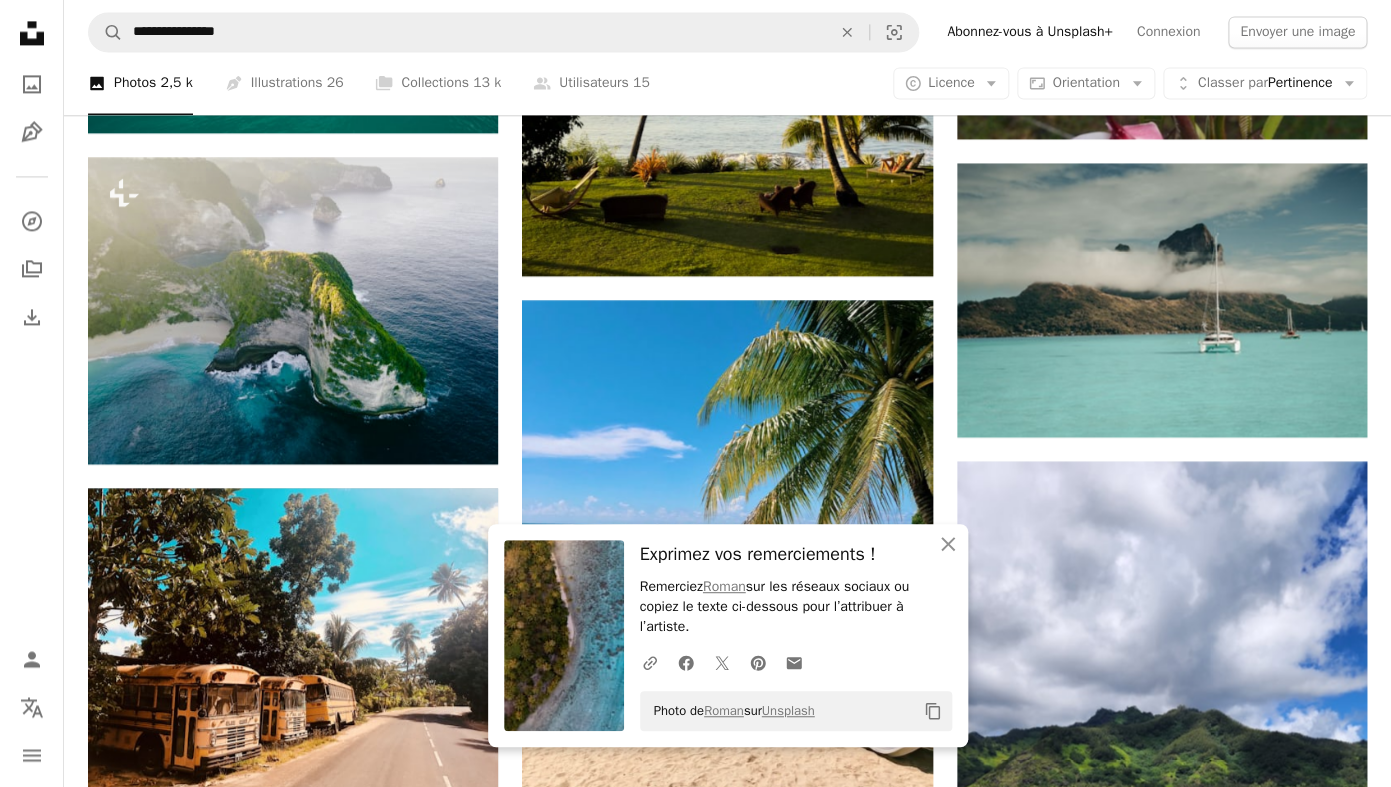 scroll, scrollTop: 3861, scrollLeft: 0, axis: vertical 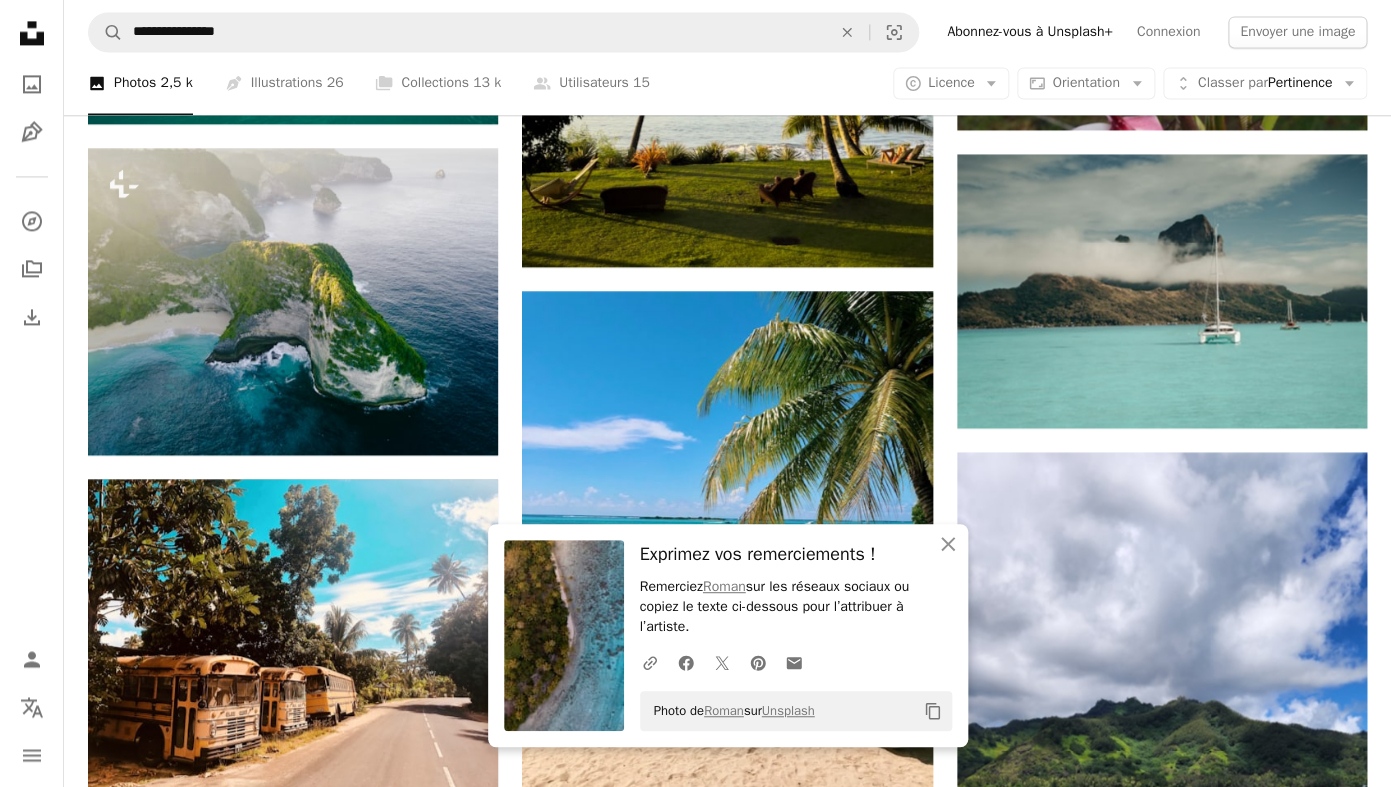 click on "Plus sign for Unsplash+ A heart A plus sign Getty Images Pour  Unsplash+ A lock Télécharger A heart A plus sign Ryan Geller Disponible à l’embauche A checkmark inside of a circle Arrow pointing down A heart A plus sign Tomas Gonzalez de Rosenzweig Arrow pointing down Plus sign for Unsplash+ A heart A plus sign Ishan @seefromthesky Pour  Unsplash+ A lock Télécharger A heart A plus sign Hugues de BUYER-MIMEURE Arrow pointing down A heart A plus sign Gherardo Sava Arrow pointing down Plus sign for Unsplash+ A heart A plus sign Jerome Maas Pour  Unsplash+ A lock Télécharger A heart A plus sign Gabor Koszegi Disponible à l’embauche A checkmark inside of a circle Arrow pointing down Plus sign for Unsplash+ A heart A plus sign Spenser Sembrat Pour  Unsplash+ A lock Télécharger A heart A plus sign Reiseuhu Disponible à l’embauche A checkmark inside of a circle Arrow pointing down Squarespace: get customers and grow Get Started Plus sign for Unsplash+ A heart A plus sign Spenser Sembrat Pour  A lock" at bounding box center (727, 1154) 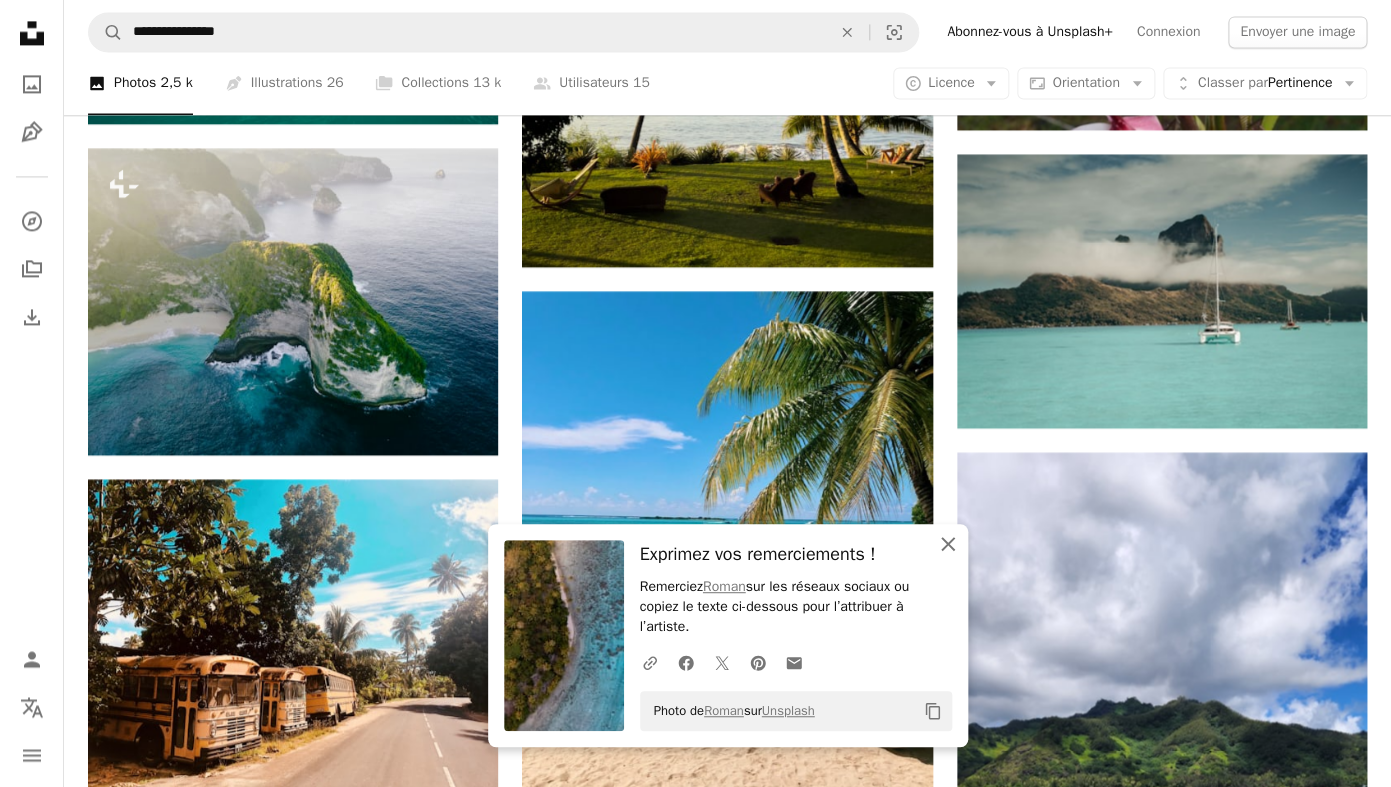 click 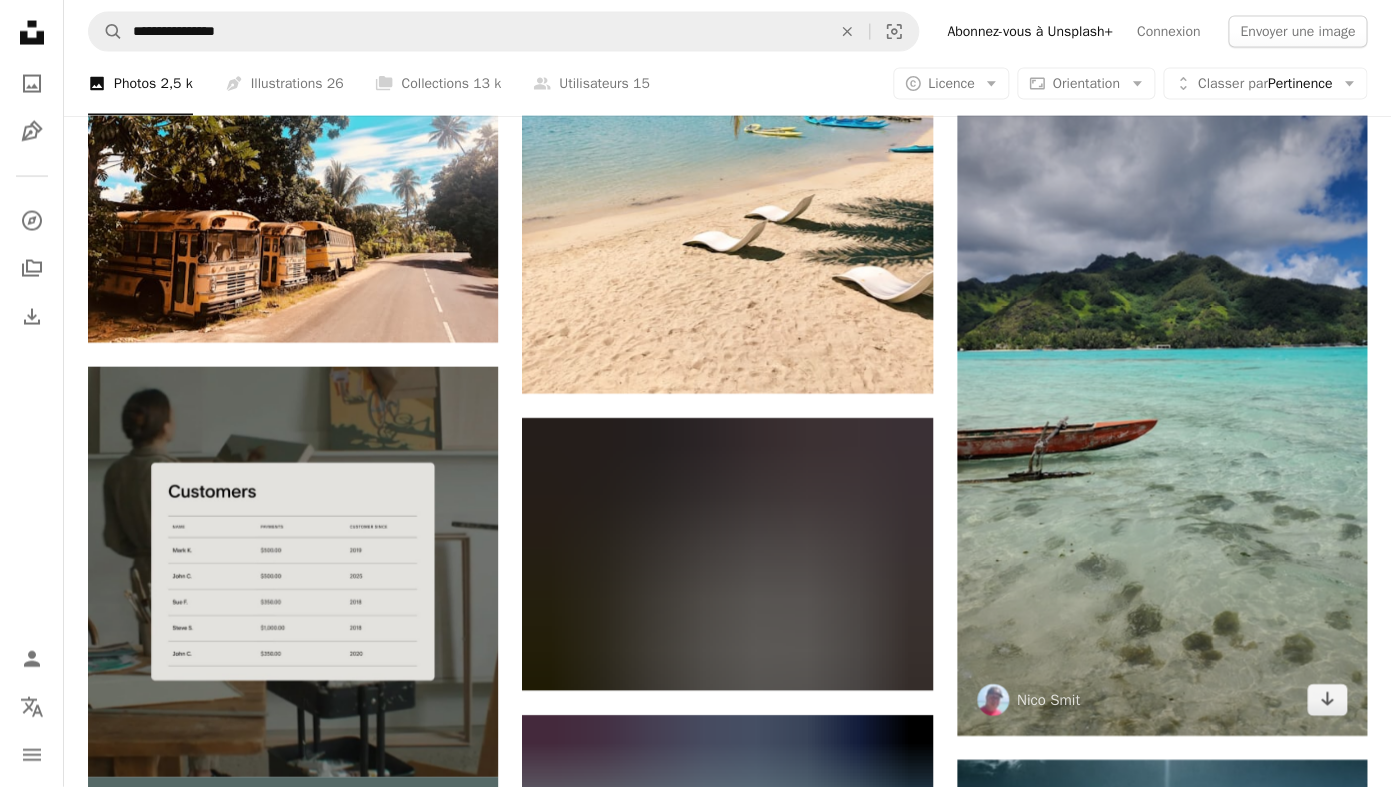 scroll, scrollTop: 4311, scrollLeft: 0, axis: vertical 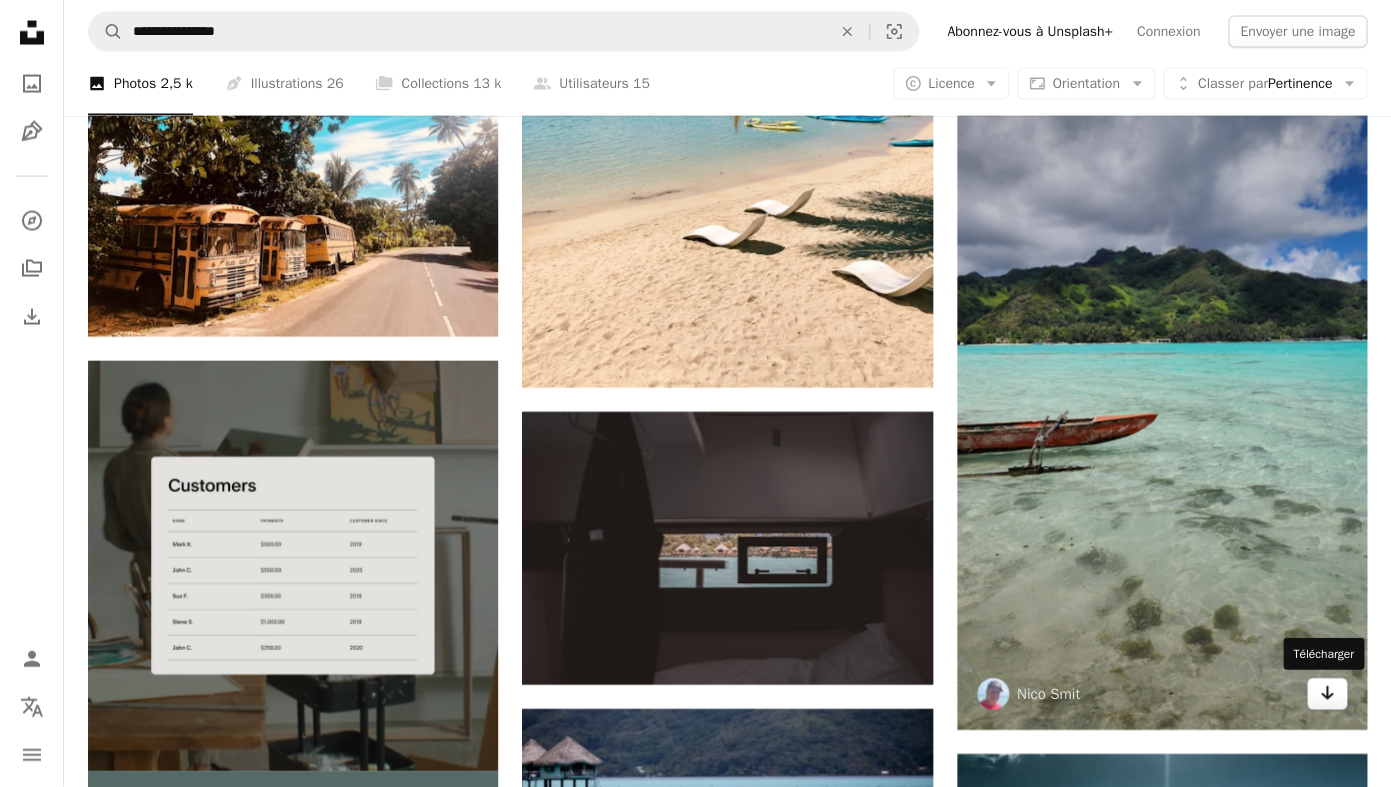 click on "Arrow pointing down" at bounding box center [1327, 694] 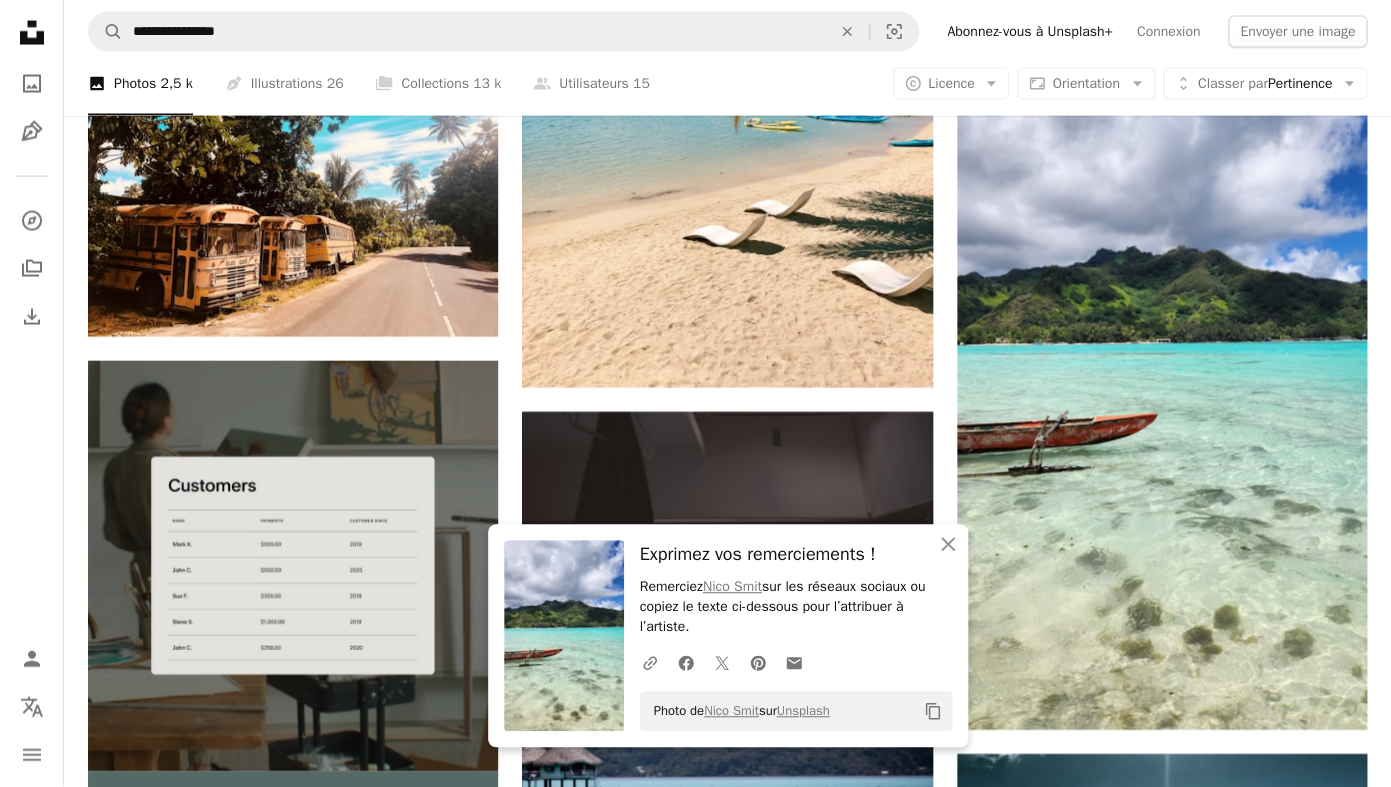 click on "Plus sign for Unsplash+ A heart A plus sign Getty Images Pour  Unsplash+ A lock Télécharger A heart A plus sign Ryan Geller Disponible à l’embauche A checkmark inside of a circle Arrow pointing down A heart A plus sign Tomas Gonzalez de Rosenzweig Arrow pointing down Plus sign for Unsplash+ A heart A plus sign Ishan @seefromthesky Pour  Unsplash+ A lock Télécharger A heart A plus sign Hugues de BUYER-MIMEURE Arrow pointing down A heart A plus sign Gherardo Sava Arrow pointing down Plus sign for Unsplash+ A heart A plus sign Jerome Maas Pour  Unsplash+ A lock Télécharger A heart A plus sign Gabor Koszegi Disponible à l’embauche A checkmark inside of a circle Arrow pointing down Plus sign for Unsplash+ A heart A plus sign Spenser Sembrat Pour  Unsplash+ A lock Télécharger A heart A plus sign Reiseuhu Disponible à l’embauche A checkmark inside of a circle Arrow pointing down Squarespace: get customers and grow Get Started Plus sign for Unsplash+ A heart A plus sign Spenser Sembrat Pour  A lock" at bounding box center [727, 704] 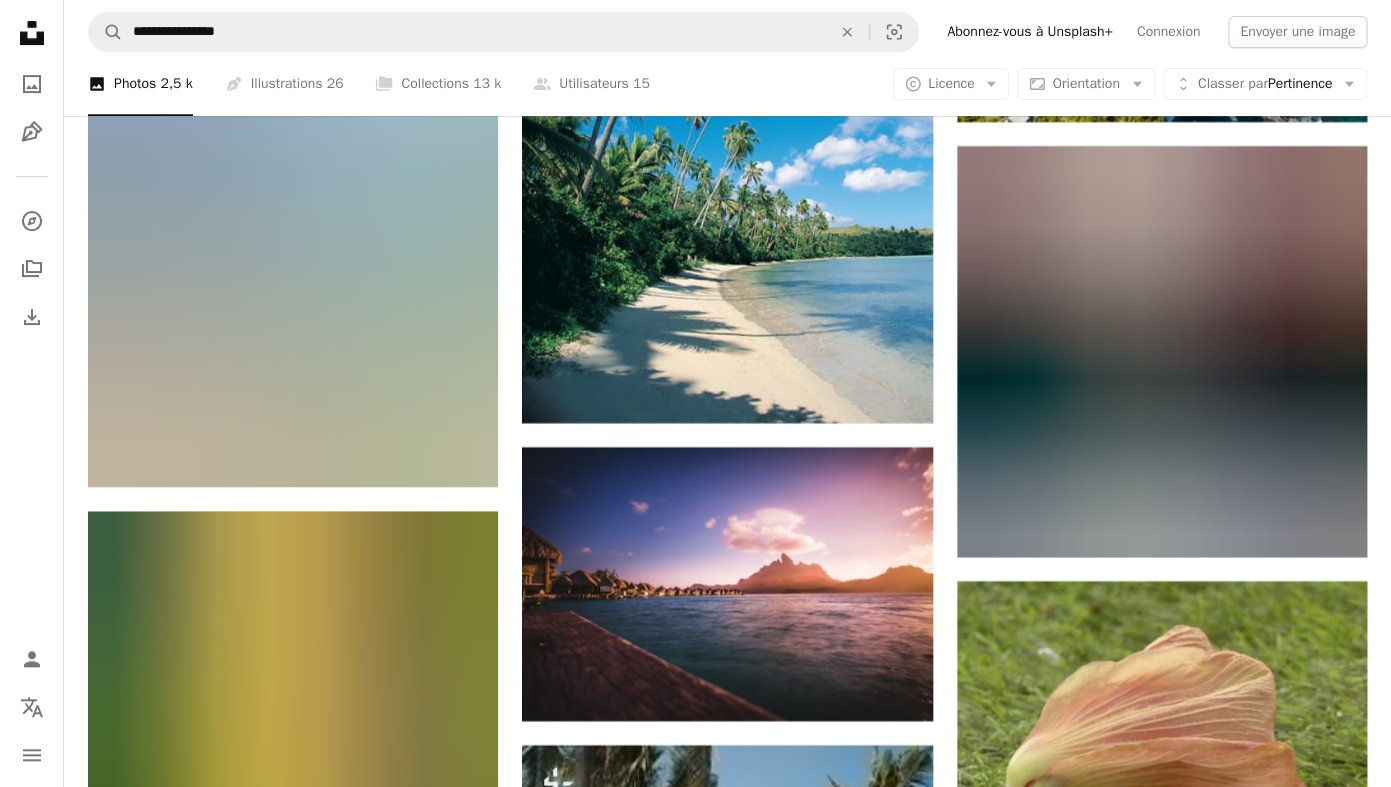 scroll, scrollTop: 5819, scrollLeft: 0, axis: vertical 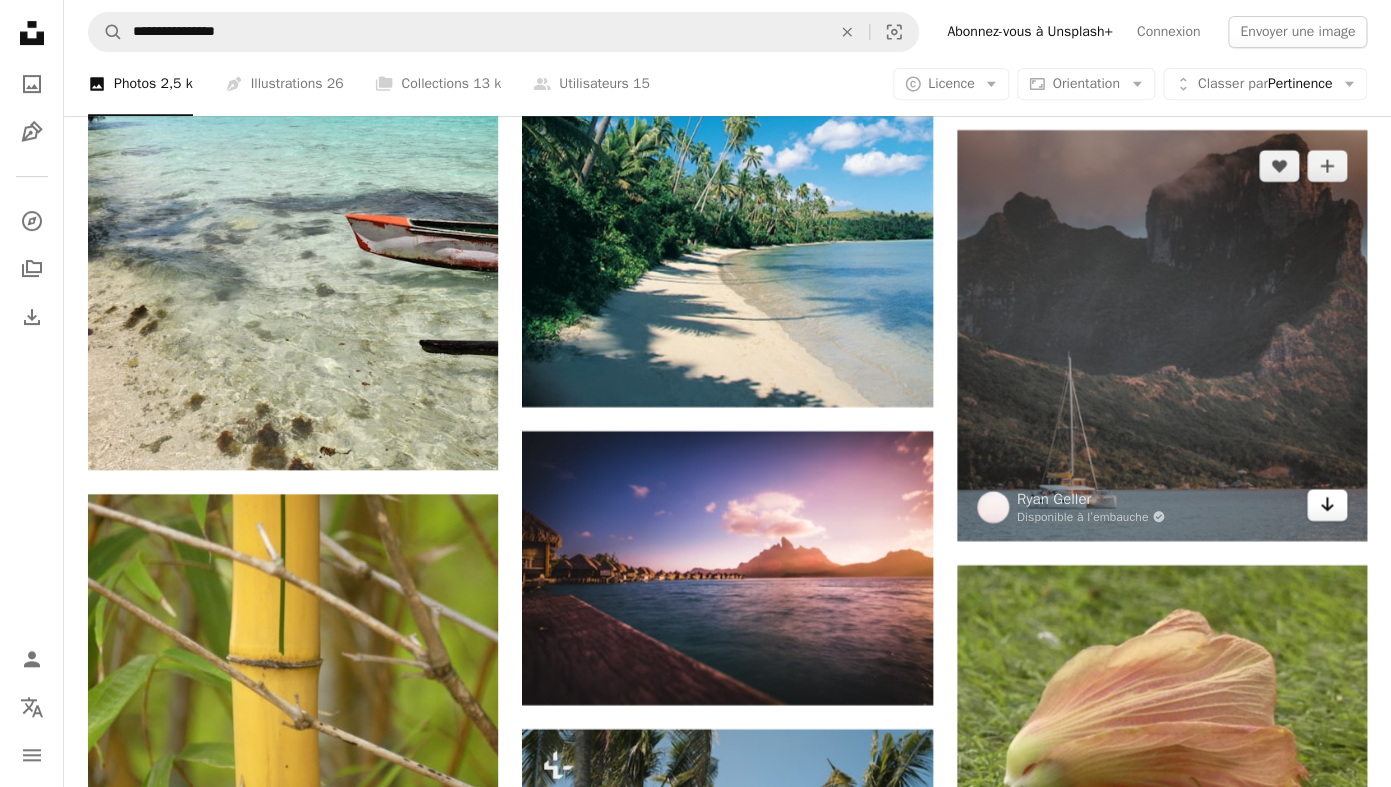 click on "Arrow pointing down" at bounding box center [1327, 505] 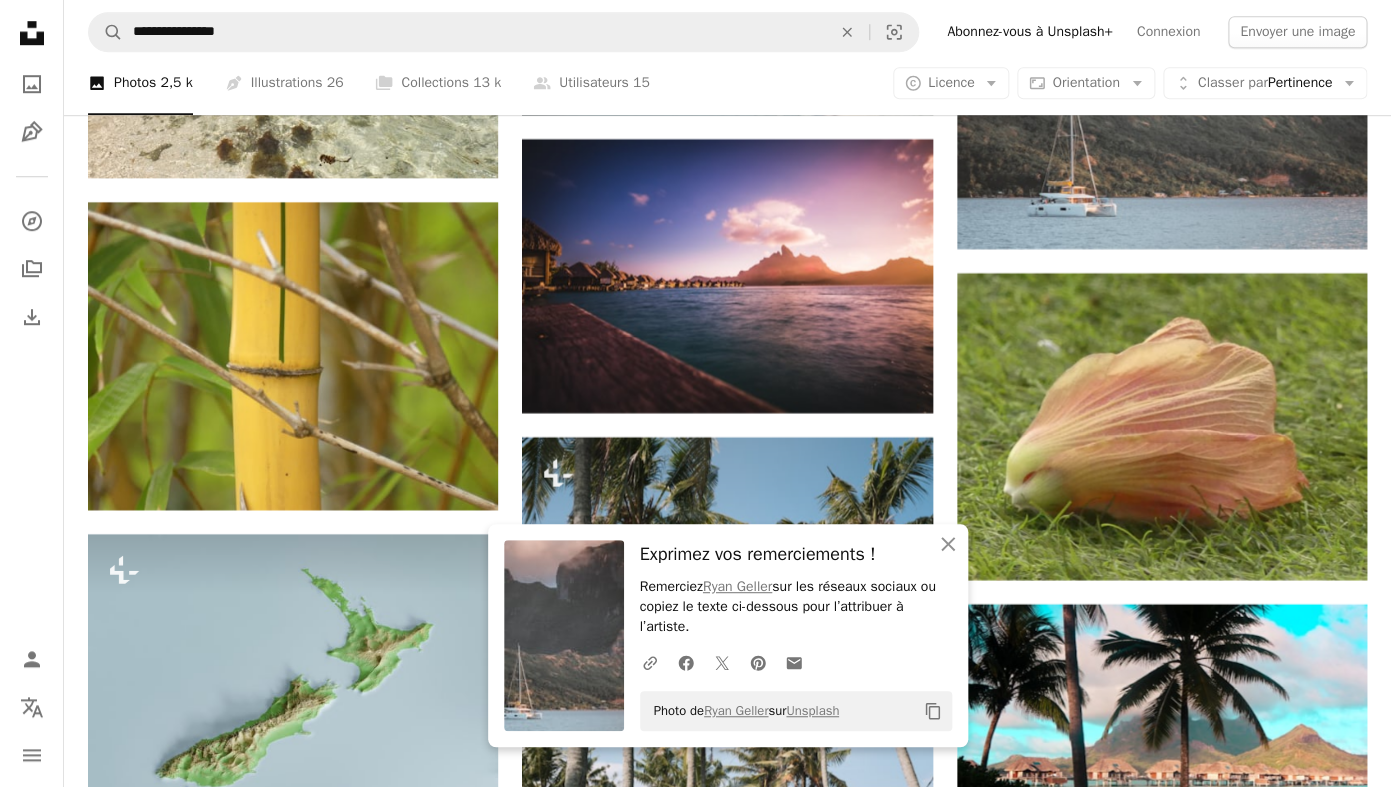 scroll, scrollTop: 6077, scrollLeft: 0, axis: vertical 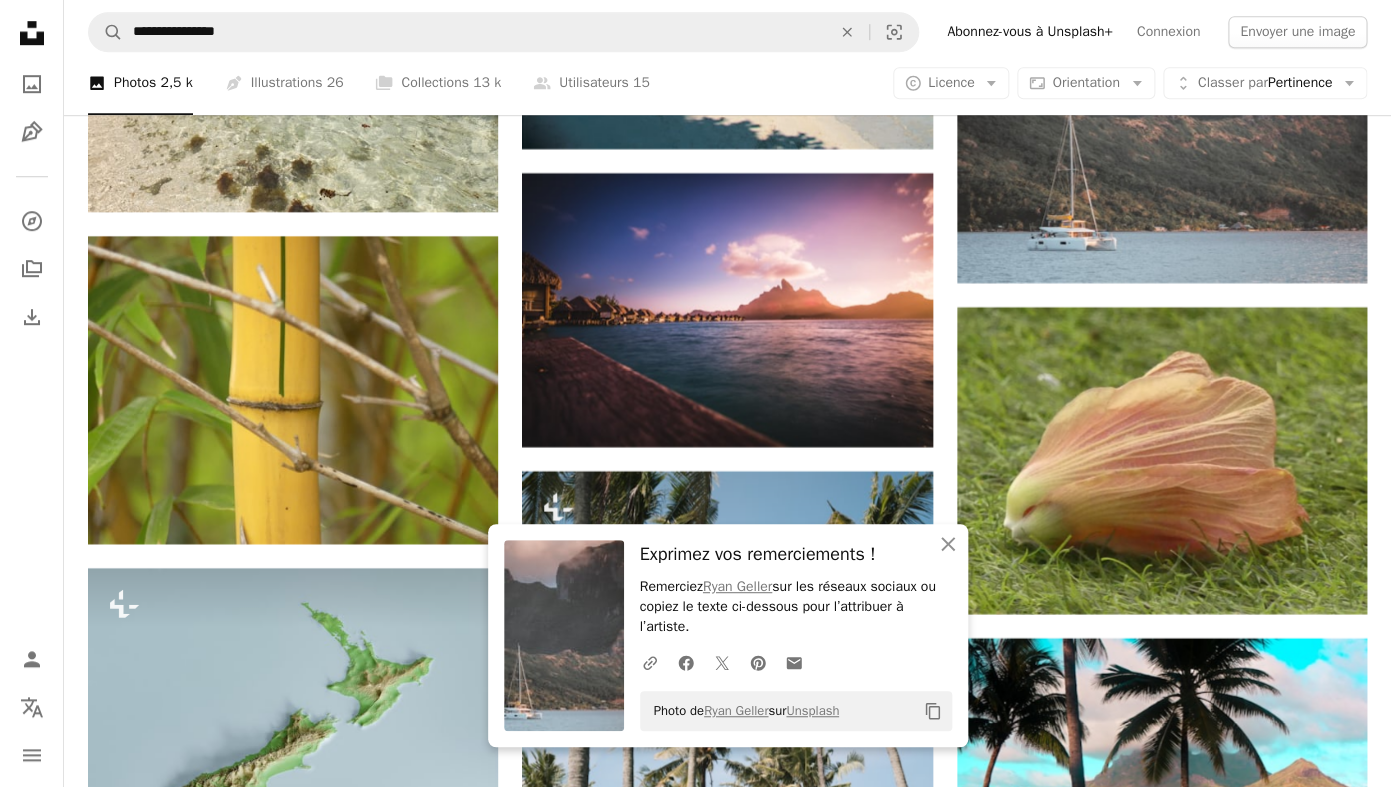 click on "Plus sign for Unsplash+ A heart A plus sign Getty Images Pour  Unsplash+ A lock Télécharger A heart A plus sign Ryan Geller Disponible à l’embauche A checkmark inside of a circle Arrow pointing down A heart A plus sign Tomas Gonzalez de Rosenzweig Arrow pointing down Plus sign for Unsplash+ A heart A plus sign Ishan @seefromthesky Pour  Unsplash+ A lock Télécharger A heart A plus sign Hugues de BUYER-MIMEURE Arrow pointing down A heart A plus sign Gherardo Sava Arrow pointing down Plus sign for Unsplash+ A heart A plus sign Jerome Maas Pour  Unsplash+ A lock Télécharger A heart A plus sign Gabor Koszegi Disponible à l’embauche A checkmark inside of a circle Arrow pointing down Plus sign for Unsplash+ A heart A plus sign Spenser Sembrat Pour  Unsplash+ A lock Télécharger A heart A plus sign Reiseuhu Disponible à l’embauche A checkmark inside of a circle Arrow pointing down Squarespace: get customers and grow Get Started Plus sign for Unsplash+ A heart A plus sign Spenser Sembrat Pour  A lock" at bounding box center (727, -1062) 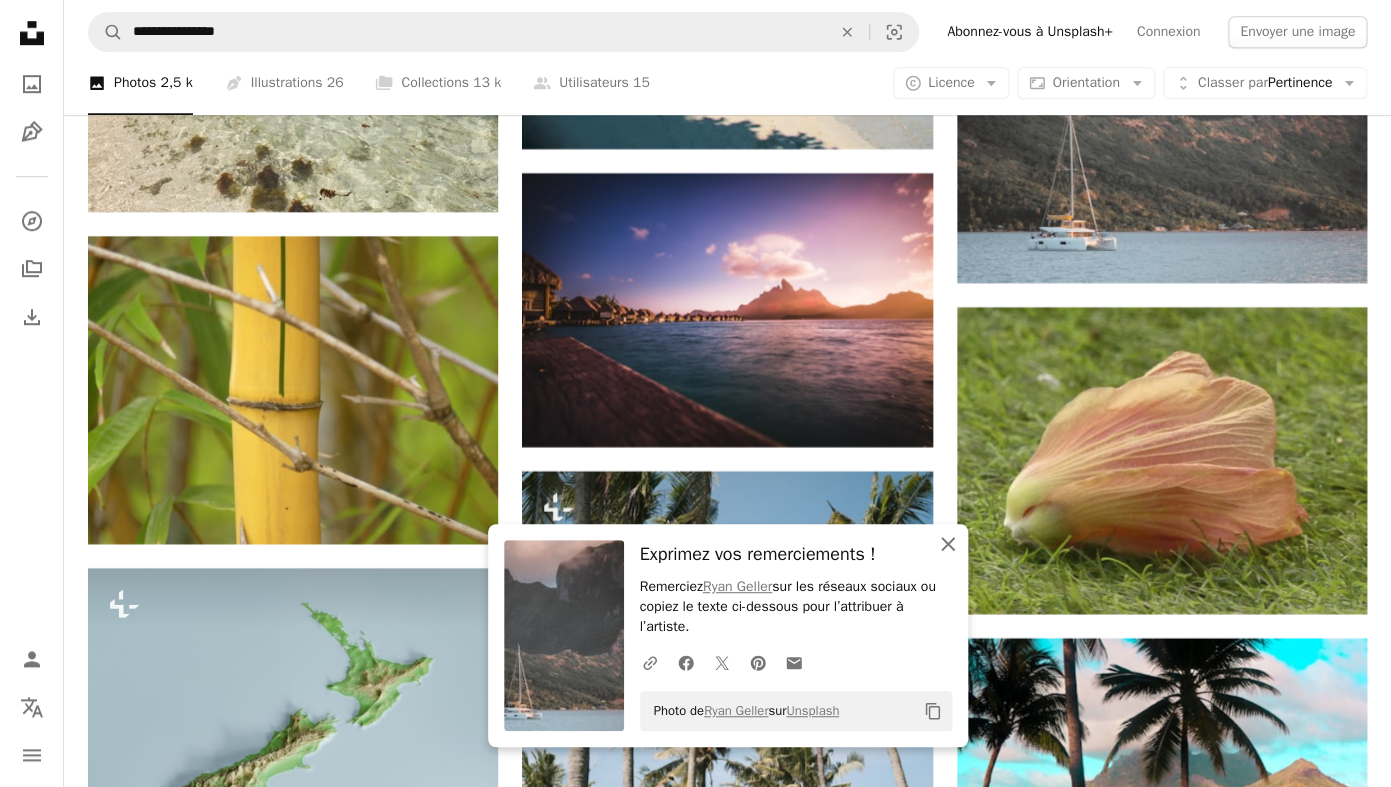 click on "An X shape" 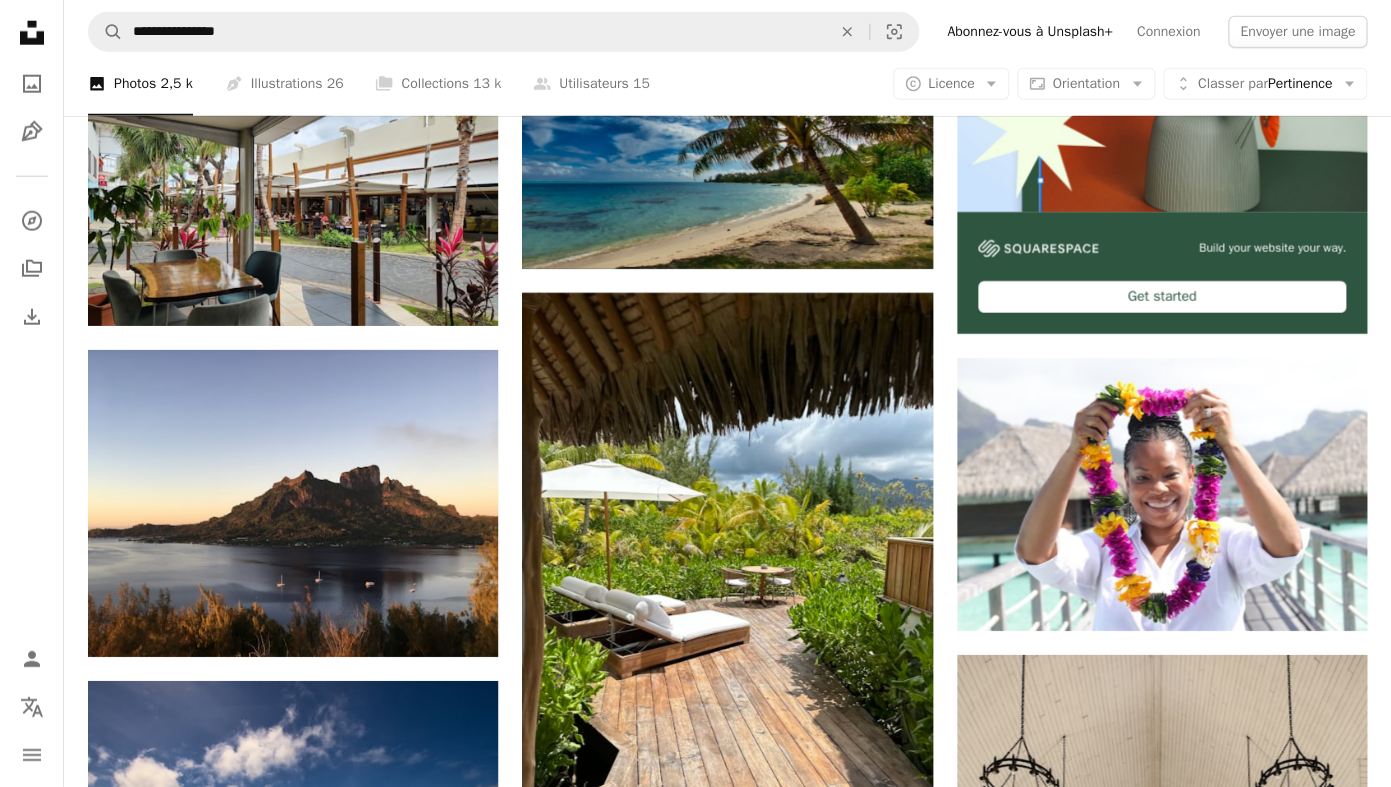 scroll, scrollTop: 7510, scrollLeft: 0, axis: vertical 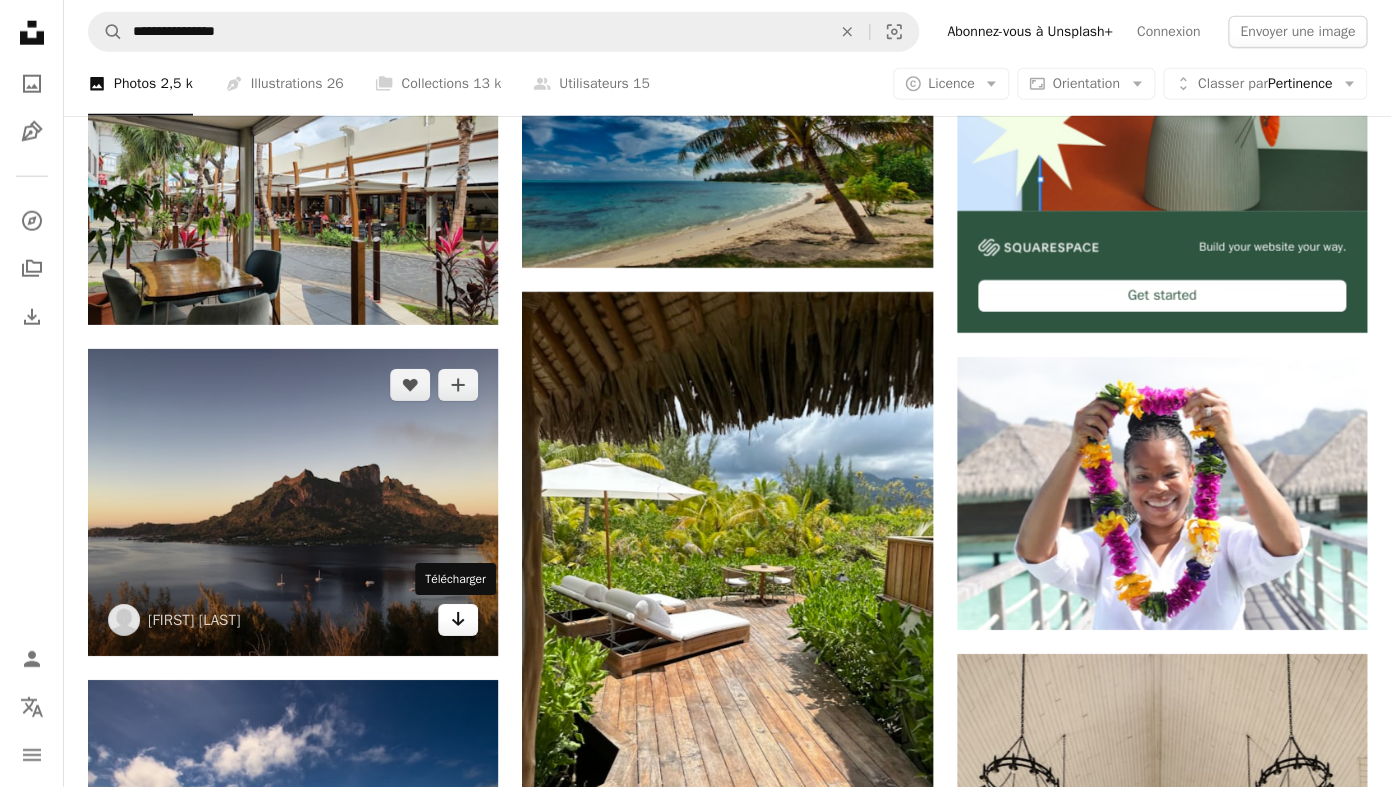 click on "Arrow pointing down" at bounding box center (458, 620) 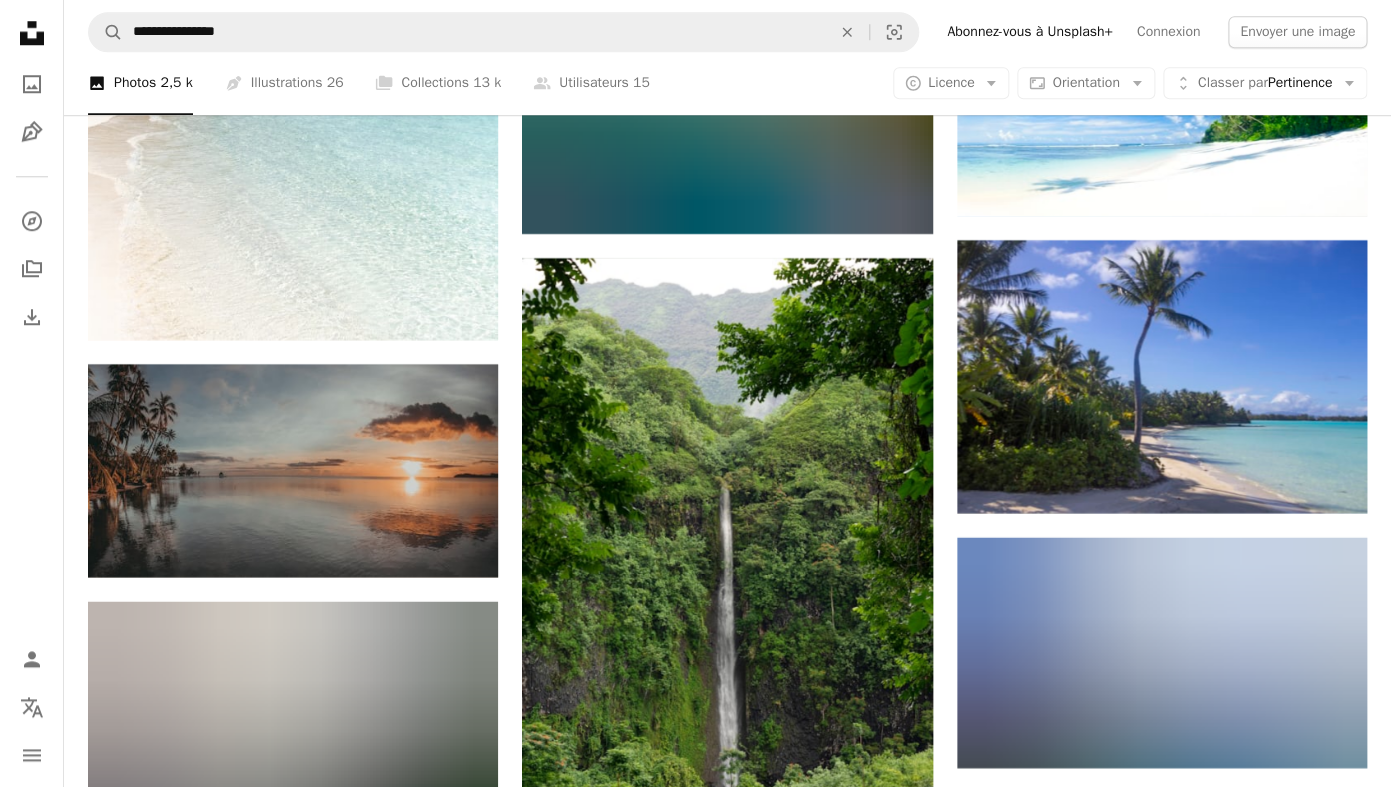 scroll, scrollTop: 9033, scrollLeft: 0, axis: vertical 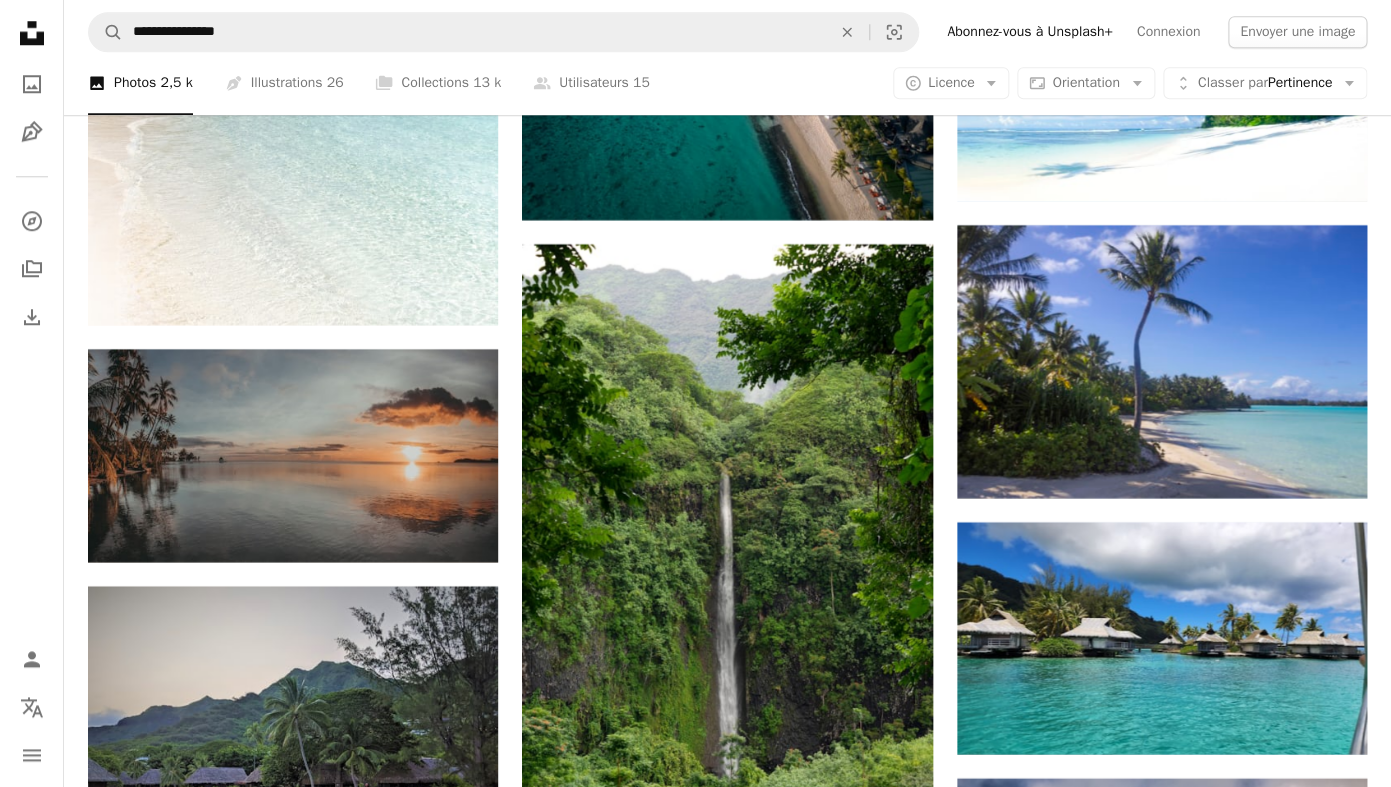 click on "Plus sign for Unsplash+ A heart A plus sign Getty Images Pour  Unsplash+ A lock Télécharger A heart A plus sign Ryan Geller Disponible à l’embauche A checkmark inside of a circle Arrow pointing down A heart A plus sign Tomas Gonzalez de Rosenzweig Arrow pointing down Plus sign for Unsplash+ A heart A plus sign Ishan @seefromthesky Pour  Unsplash+ A lock Télécharger A heart A plus sign Hugues de BUYER-MIMEURE Arrow pointing down A heart A plus sign Gherardo Sava Arrow pointing down Plus sign for Unsplash+ A heart A plus sign Jerome Maas Pour  Unsplash+ A lock Télécharger A heart A plus sign Gabor Koszegi Disponible à l’embauche A checkmark inside of a circle Arrow pointing down Plus sign for Unsplash+ A heart A plus sign Spenser Sembrat Pour  Unsplash+ A lock Télécharger A heart A plus sign Reiseuhu Disponible à l’embauche A checkmark inside of a circle Arrow pointing down Squarespace: get customers and grow Get Started Plus sign for Unsplash+ A heart A plus sign Spenser Sembrat Pour  A lock" at bounding box center [727, -2604] 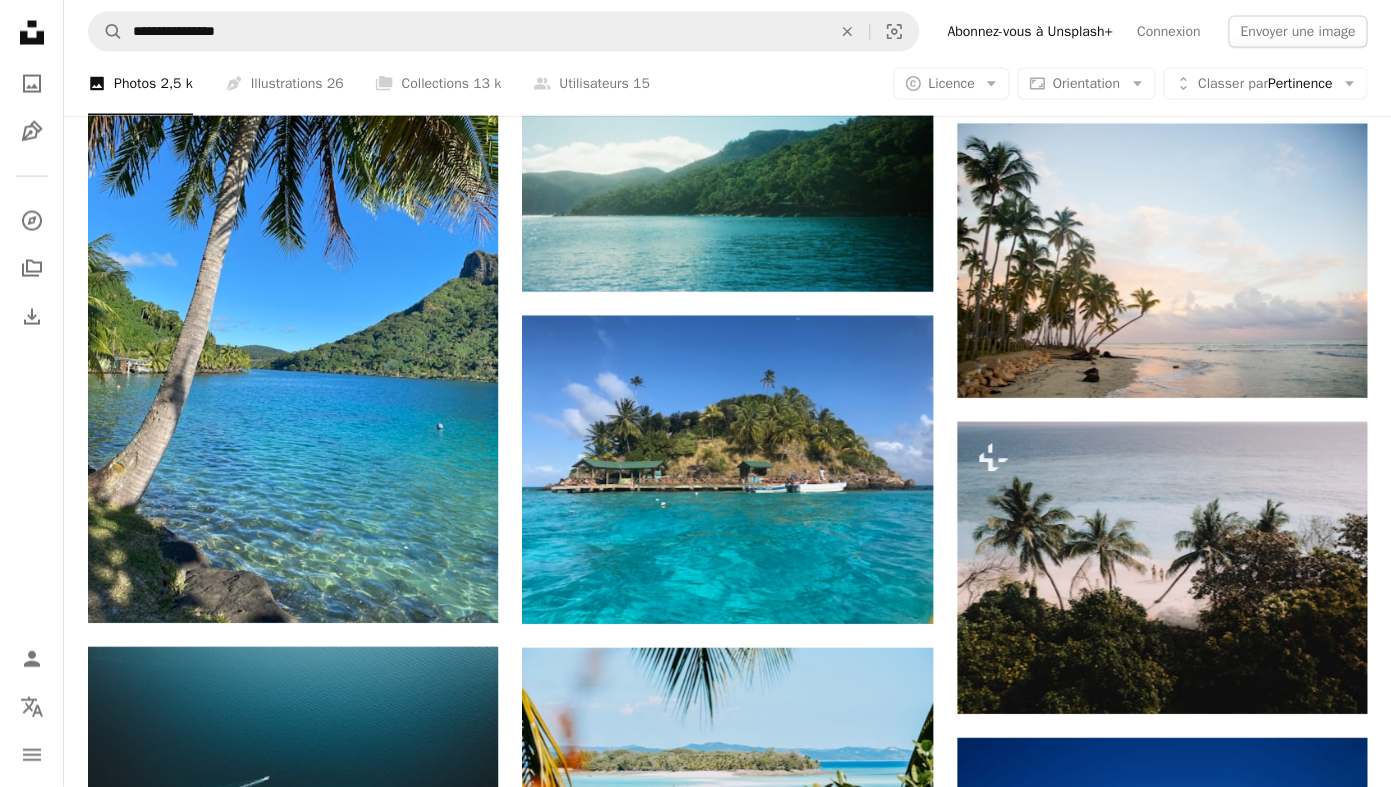 scroll, scrollTop: 23773, scrollLeft: 0, axis: vertical 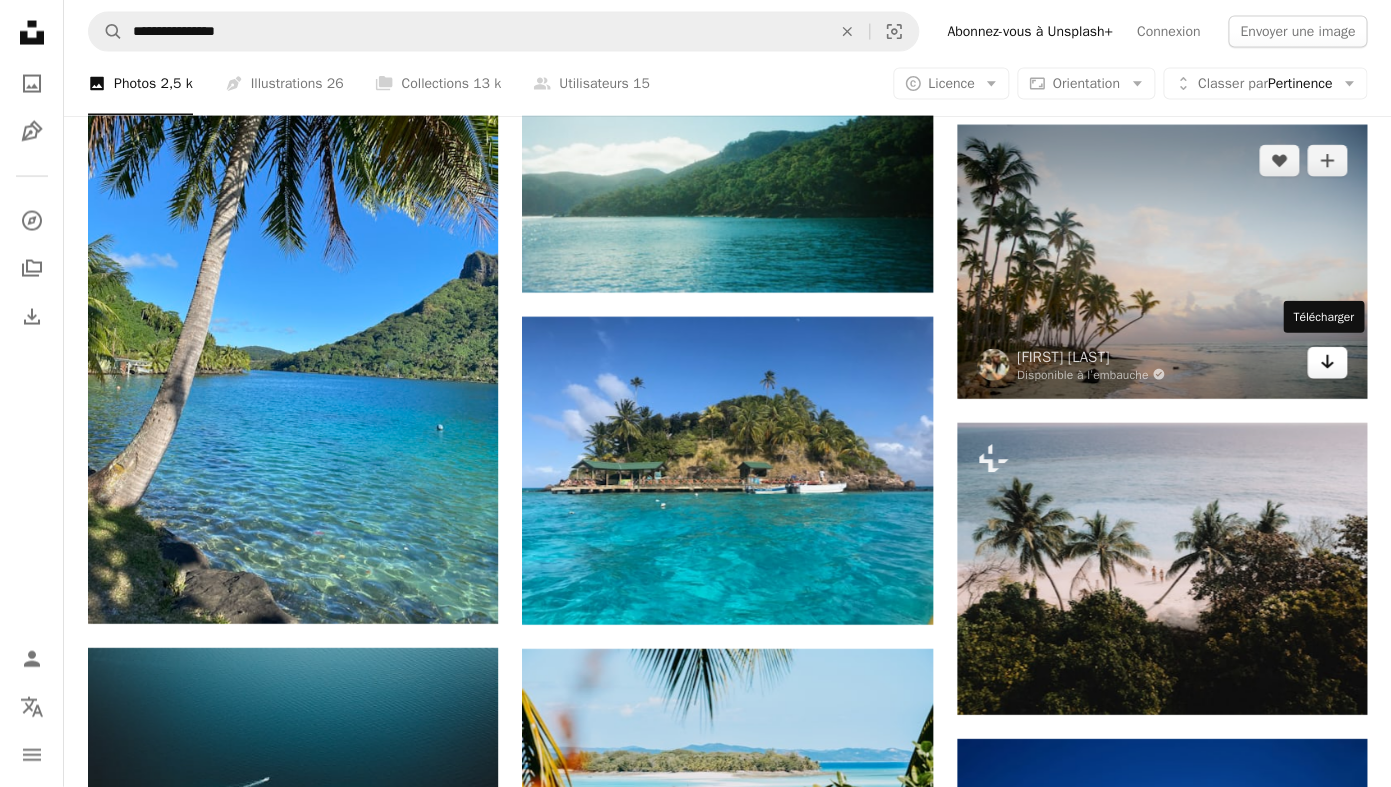 click on "Arrow pointing down" 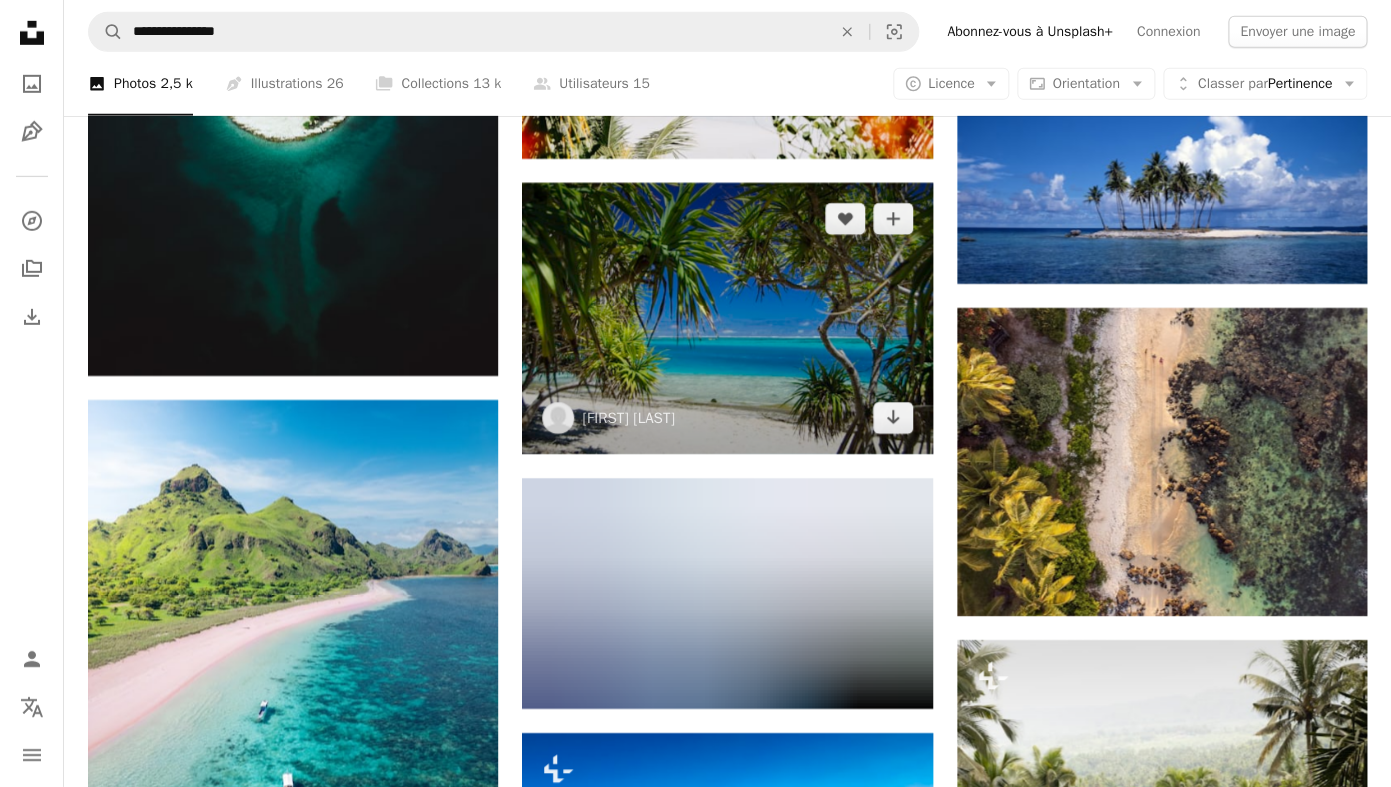 scroll, scrollTop: 24480, scrollLeft: 0, axis: vertical 